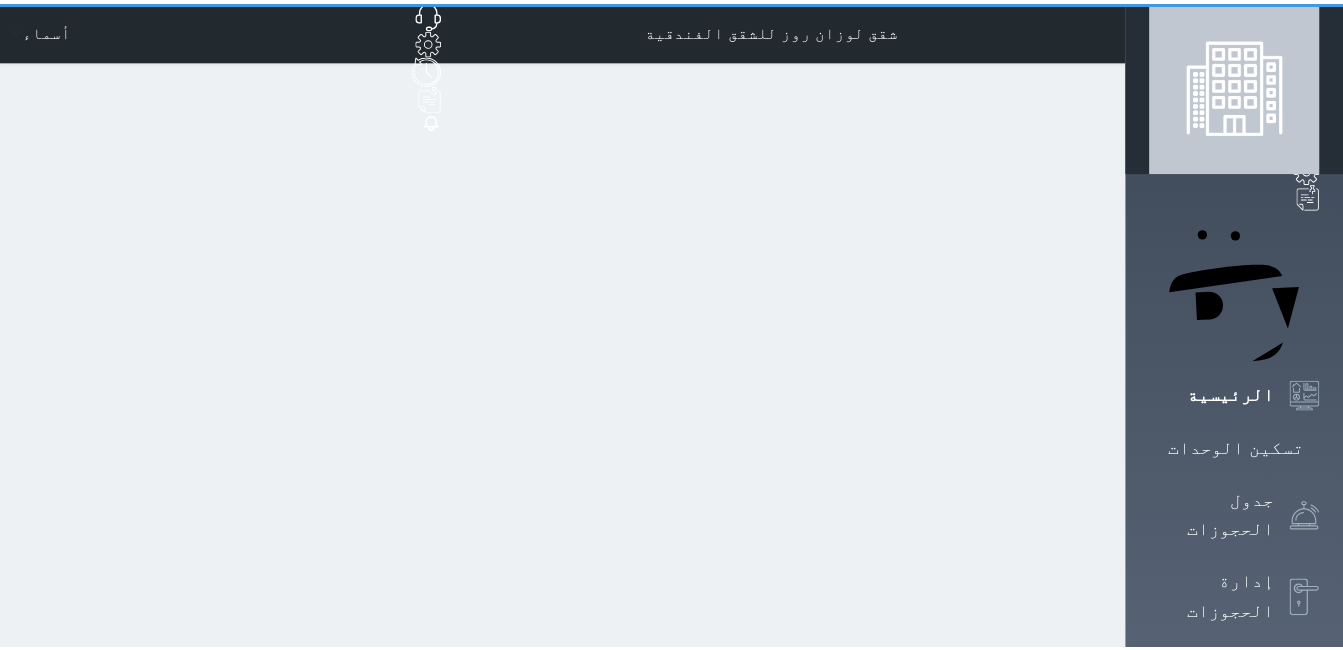 scroll, scrollTop: 0, scrollLeft: 0, axis: both 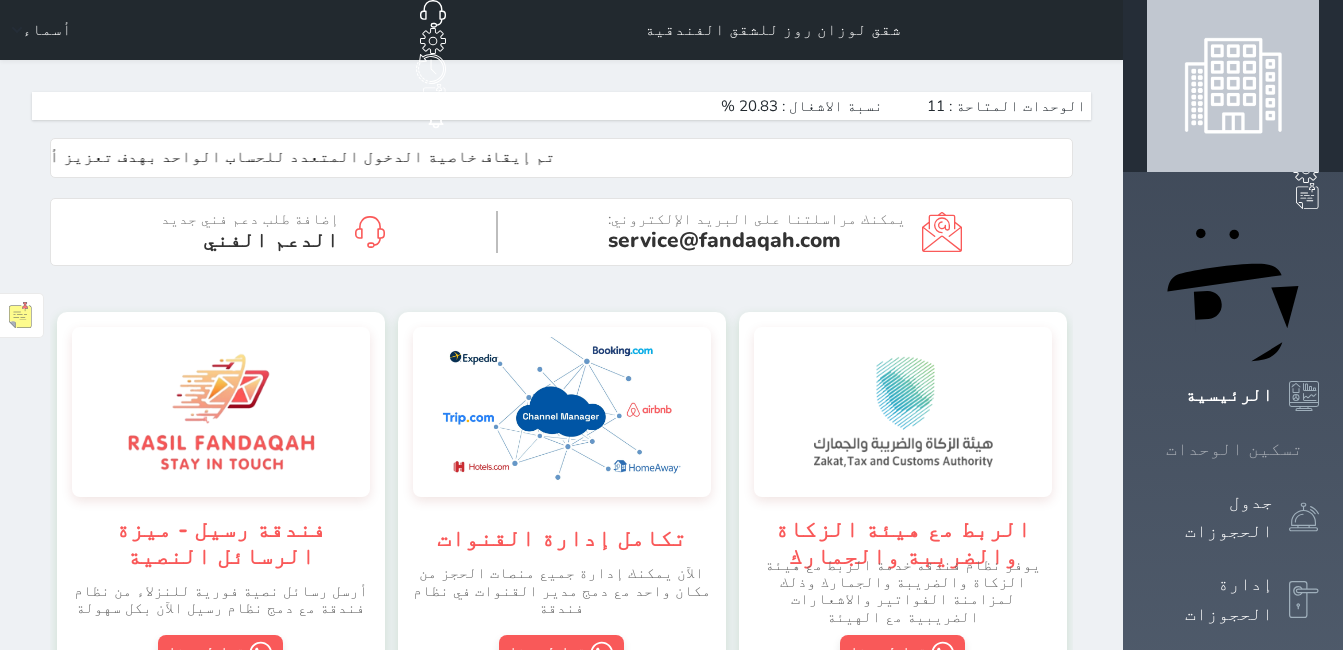 click on "حجز جماعي جديد   حجز جديد             الرئيسية     تسكين الوحدات     جدول الحجوزات     إدارة الحجوزات     POS     الإدارة المالية     العملاء     تقييمات العملاء     الوحدات     الخدمات     التقارير     الإعدادات     الدعم الفني" at bounding box center [1233, 1203] 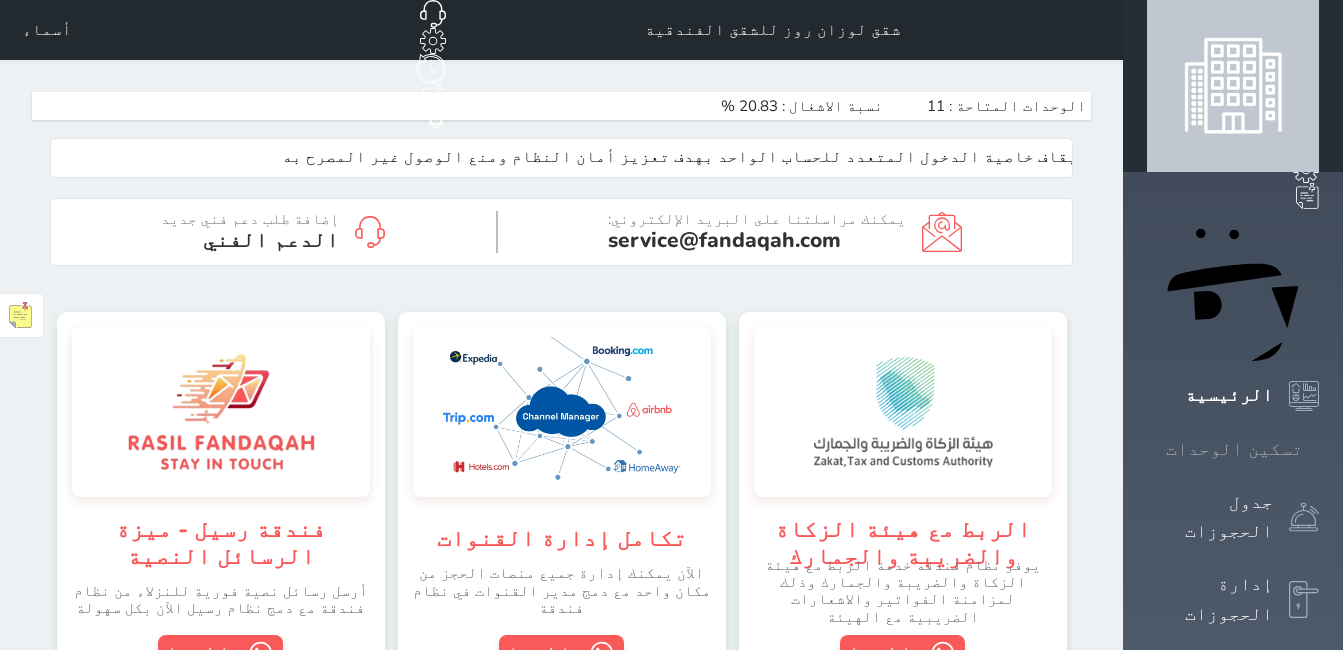 click 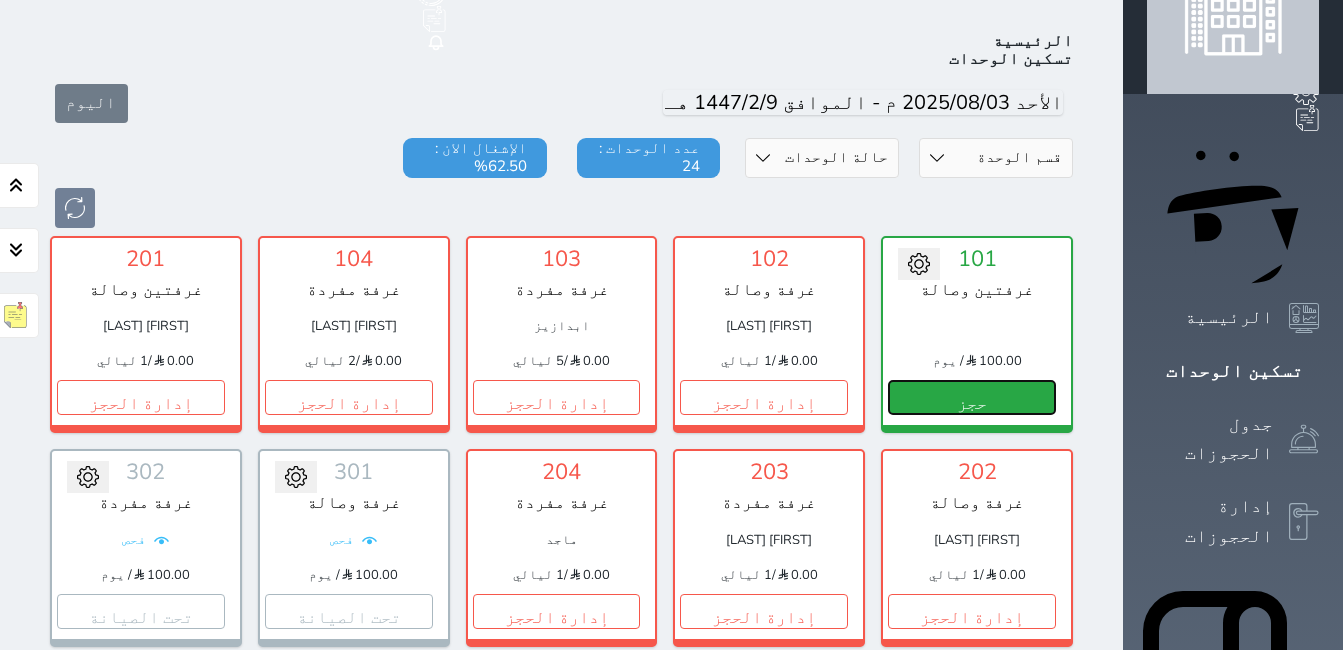 click on "حجز" at bounding box center [972, 397] 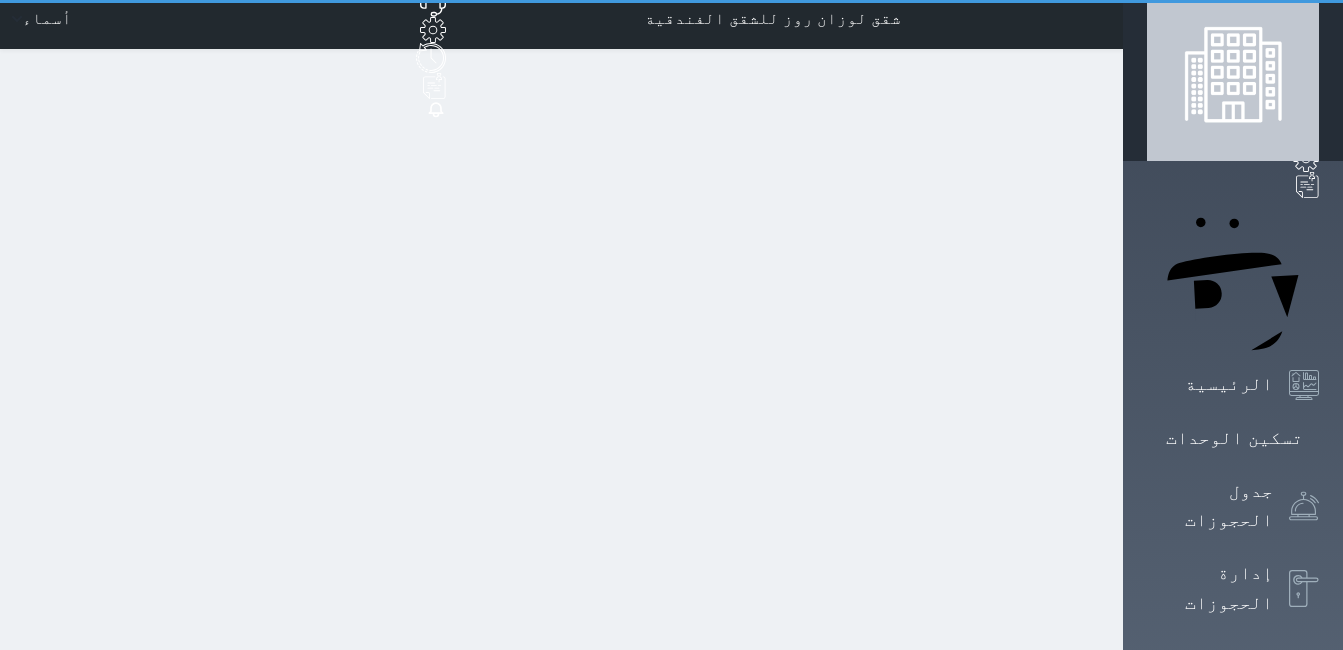 scroll, scrollTop: 0, scrollLeft: 0, axis: both 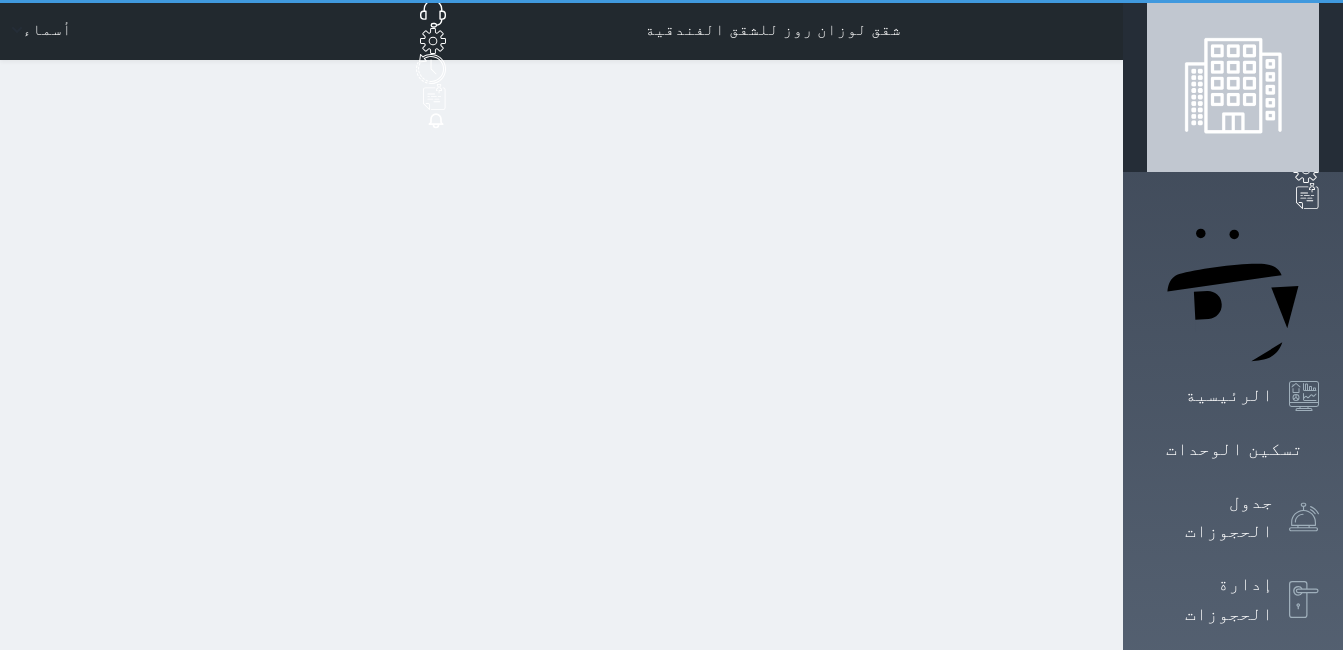 select on "1" 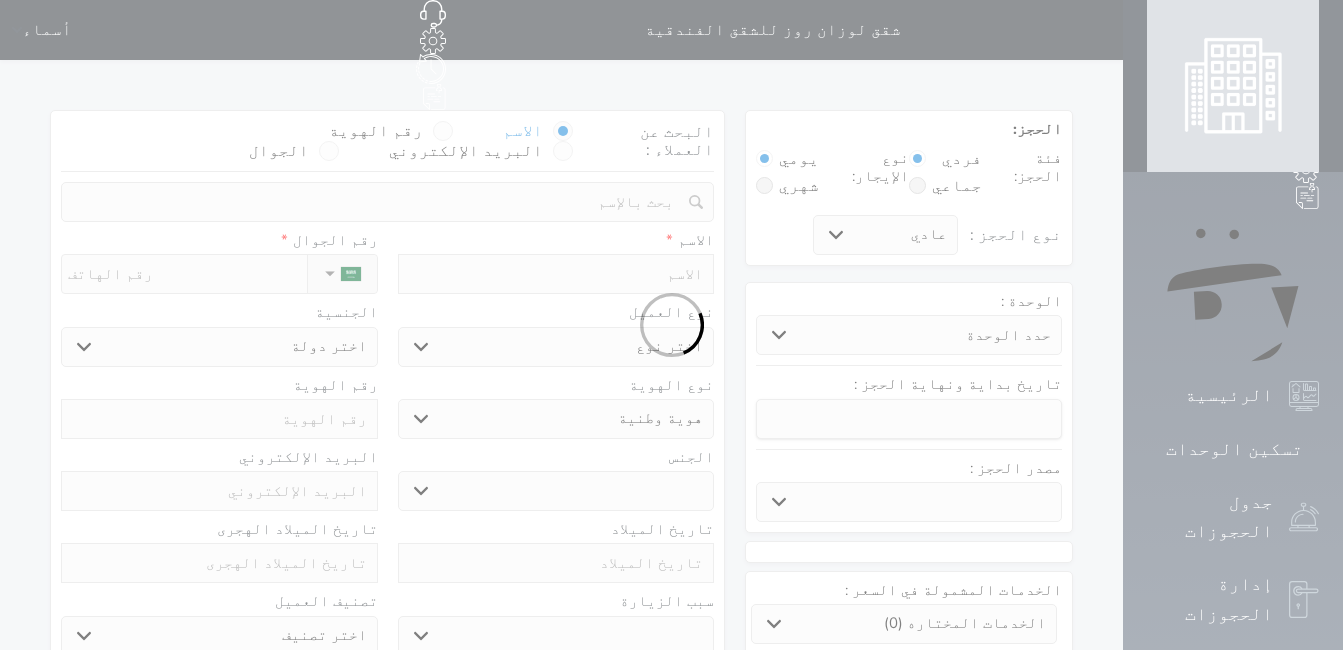 select 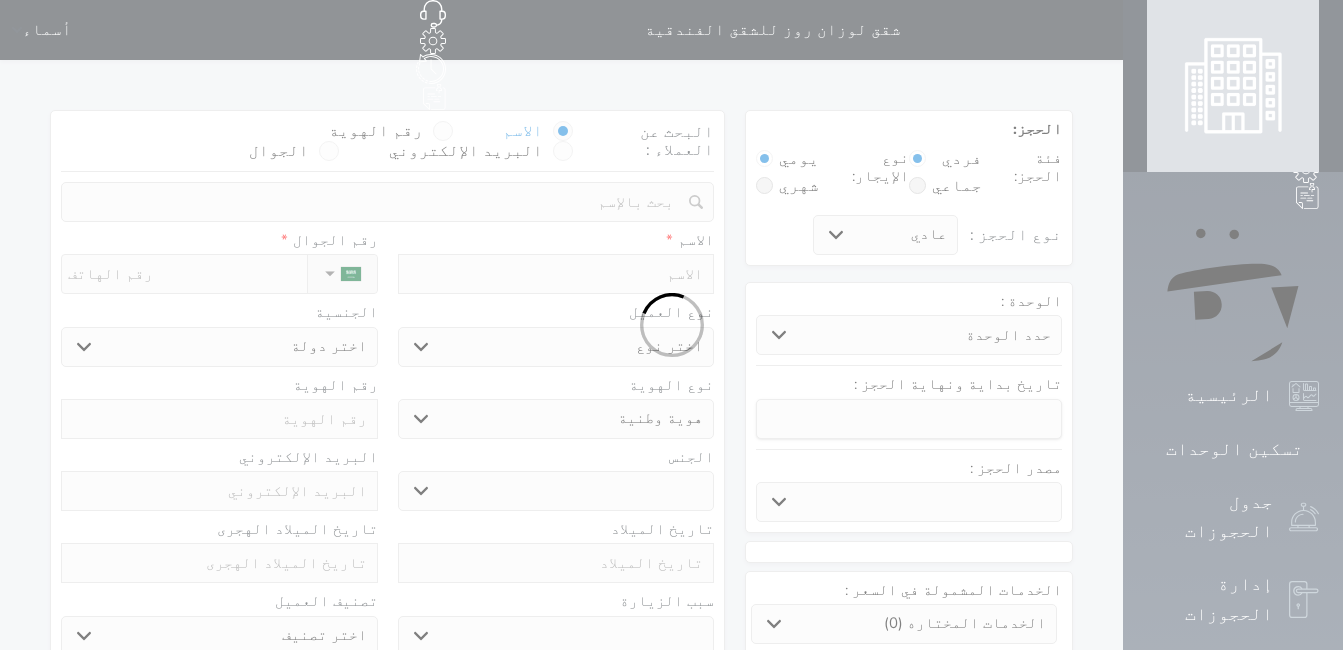select 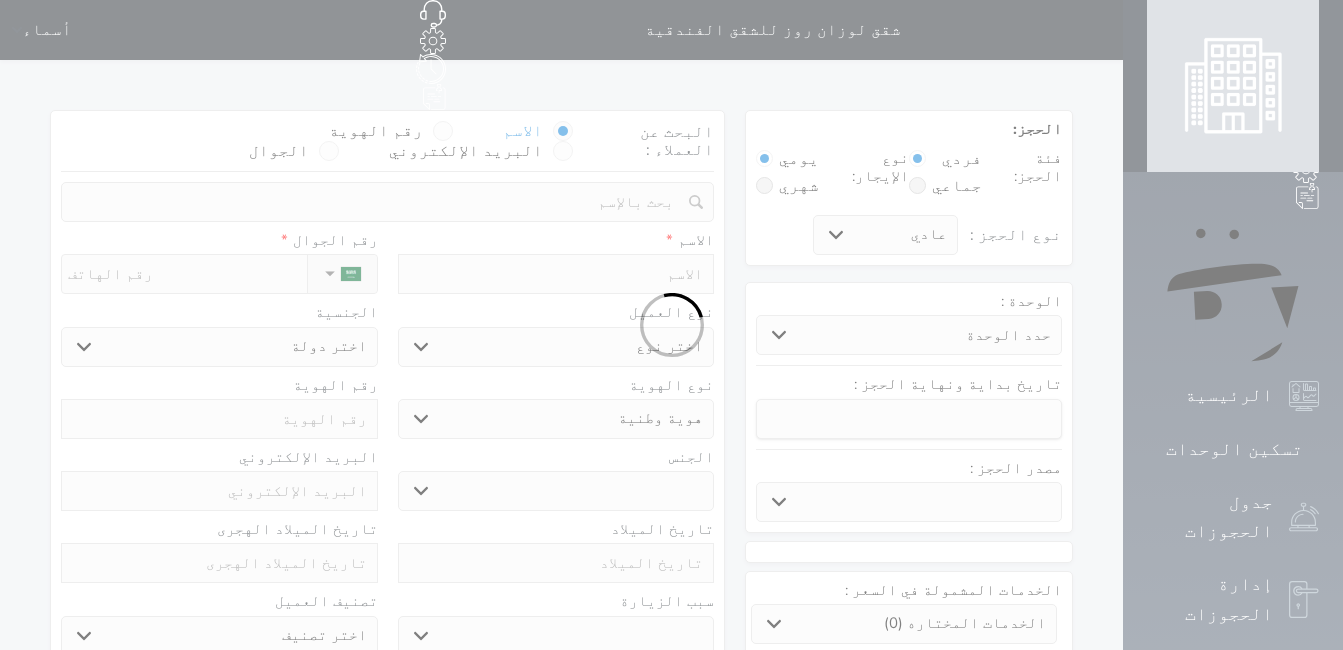 select 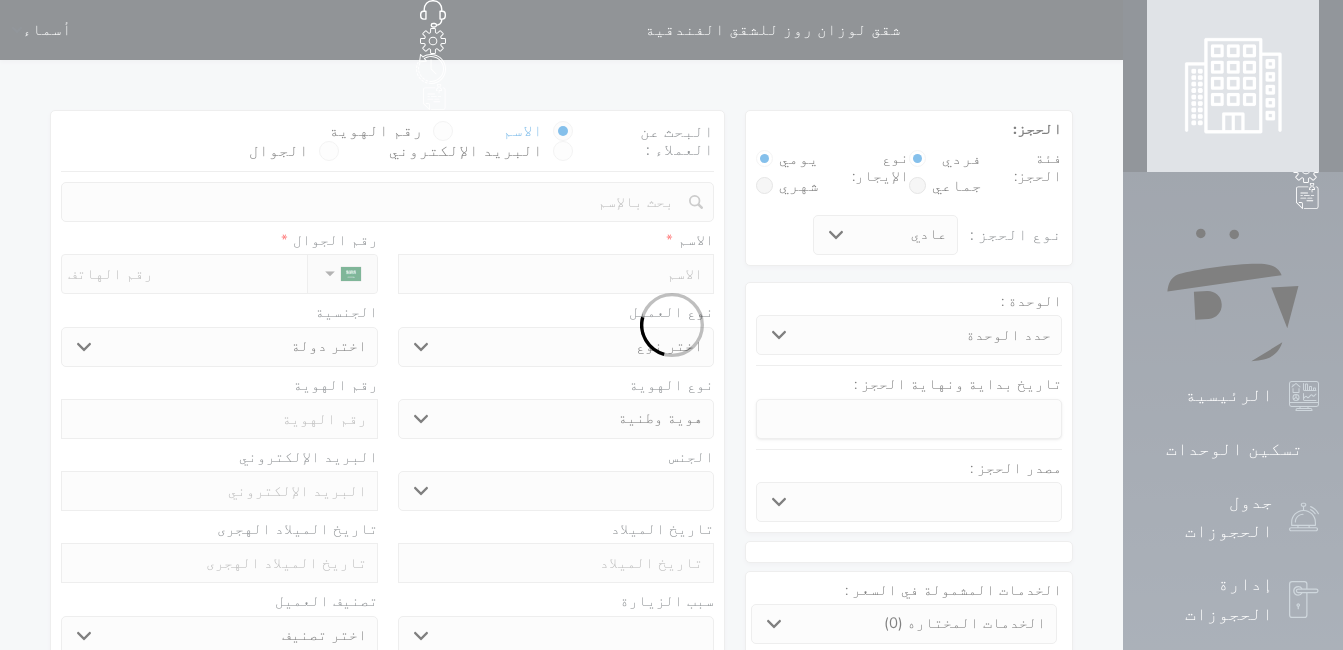 select 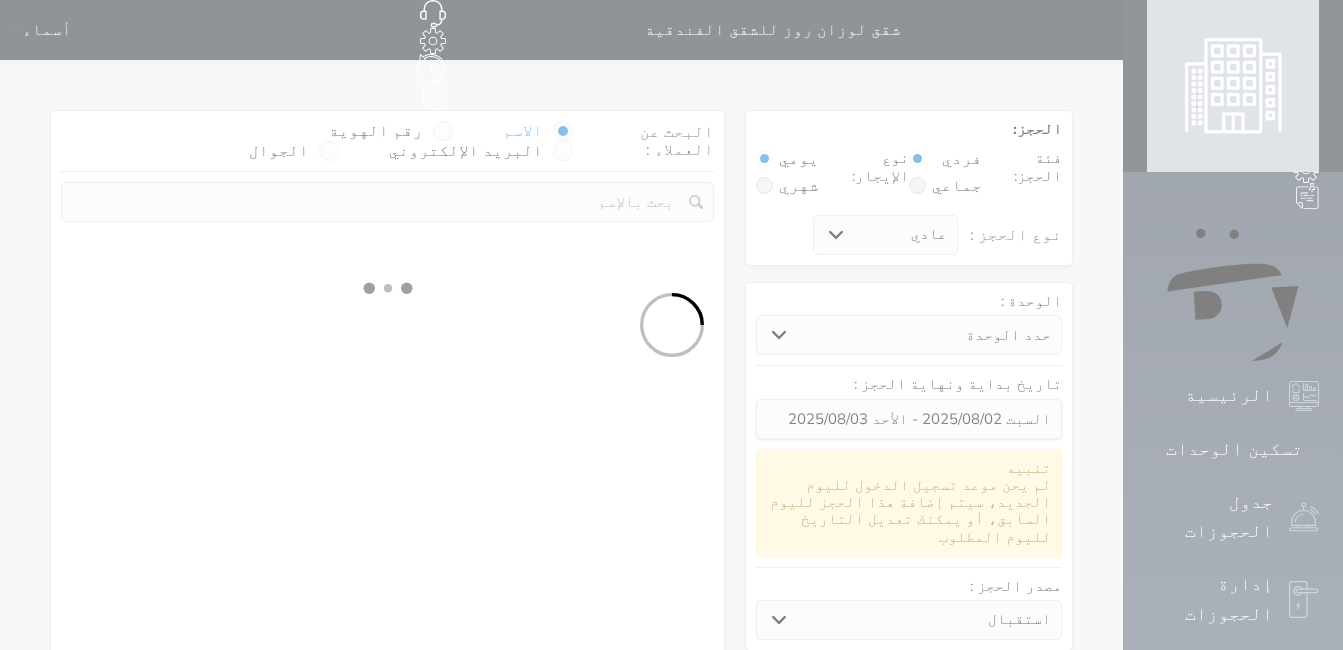 select 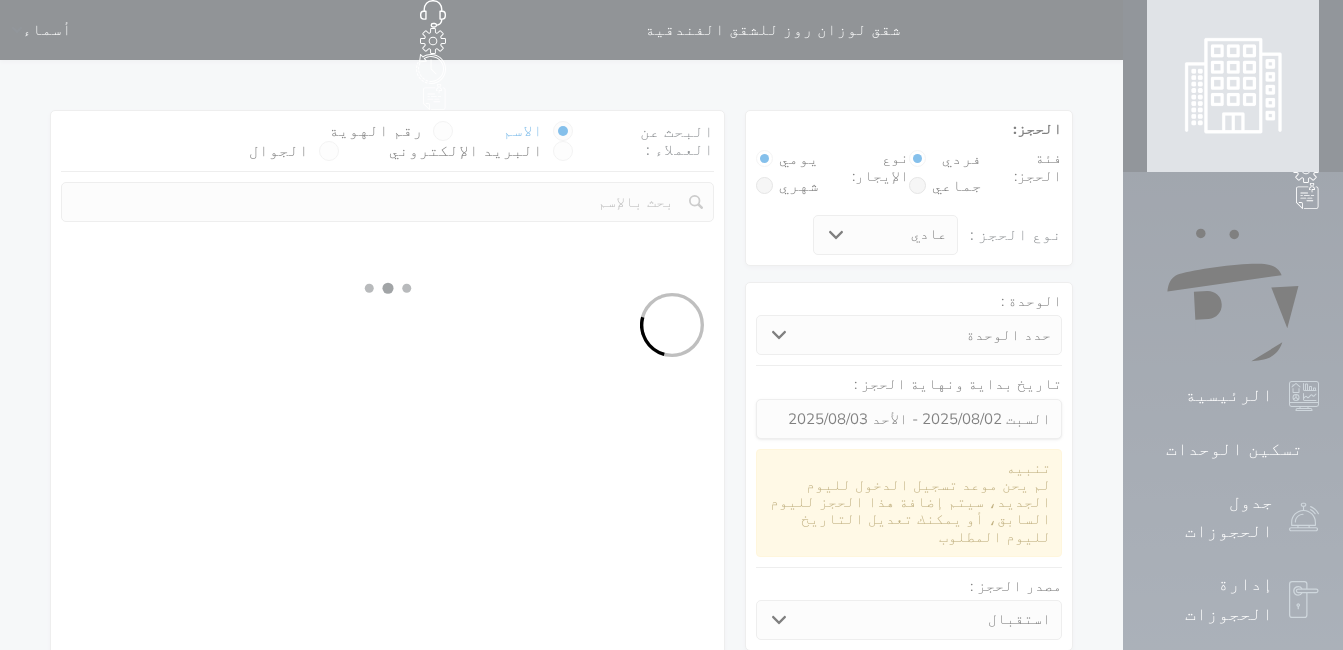 select on "1" 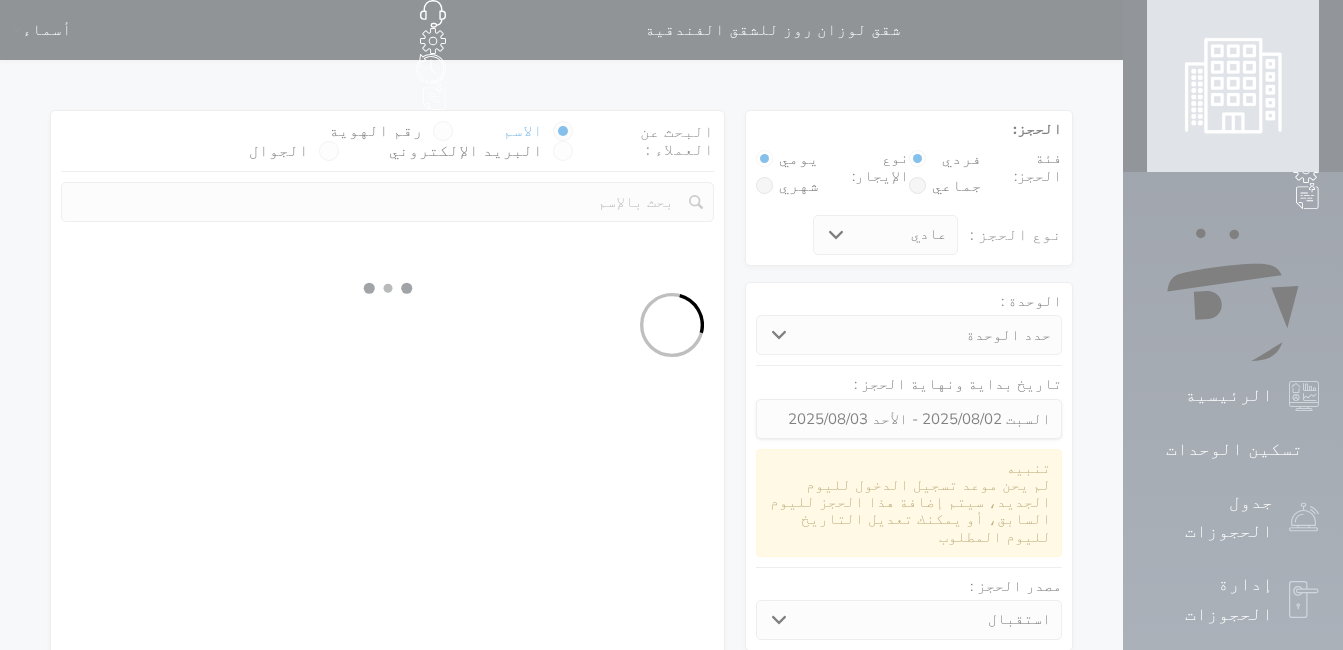 select on "113" 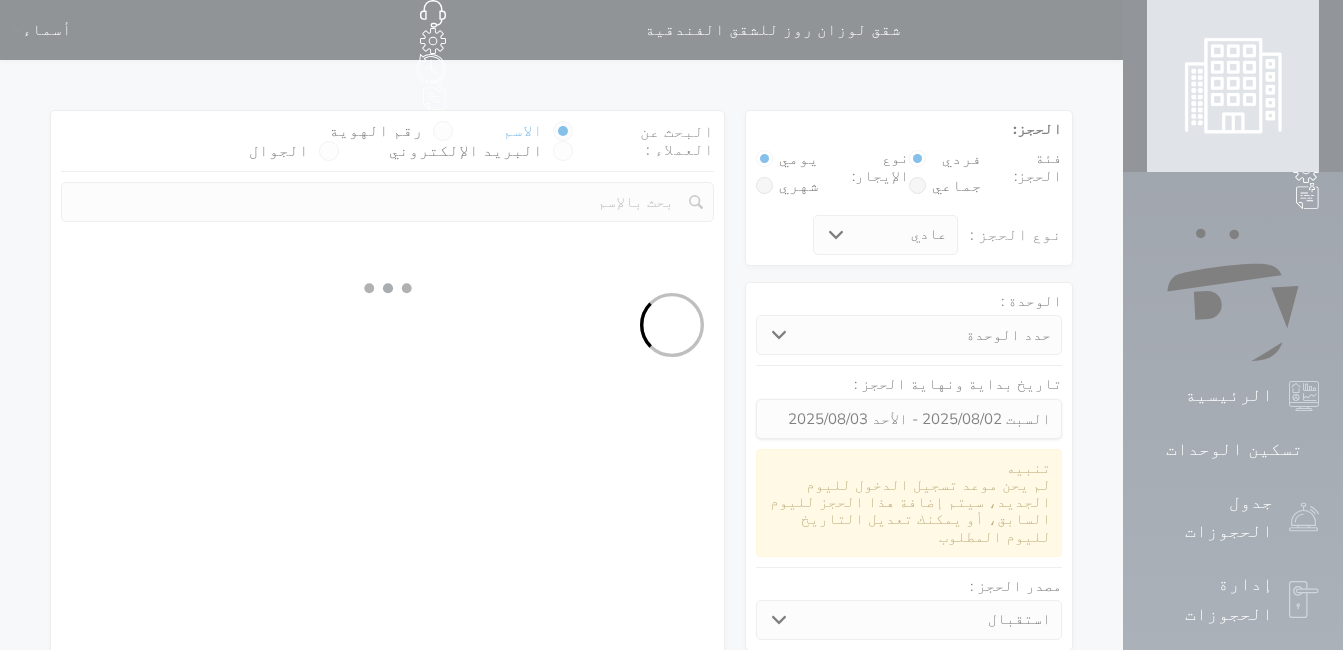 select on "1" 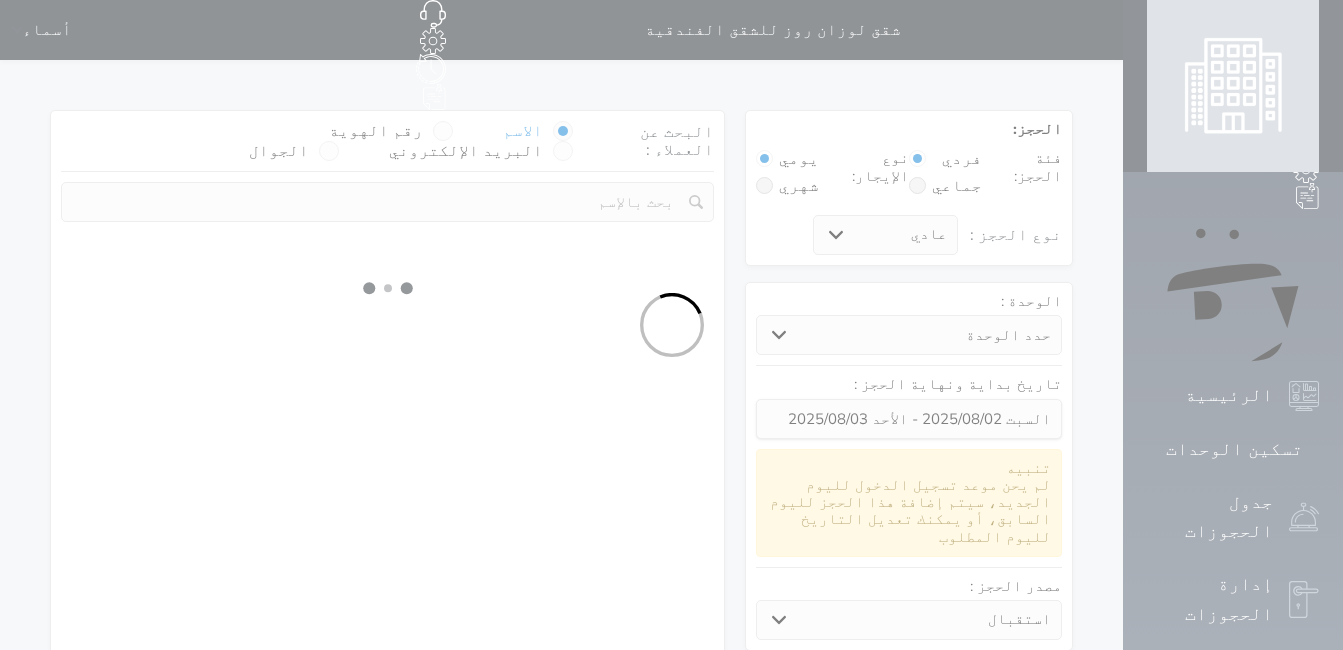 select 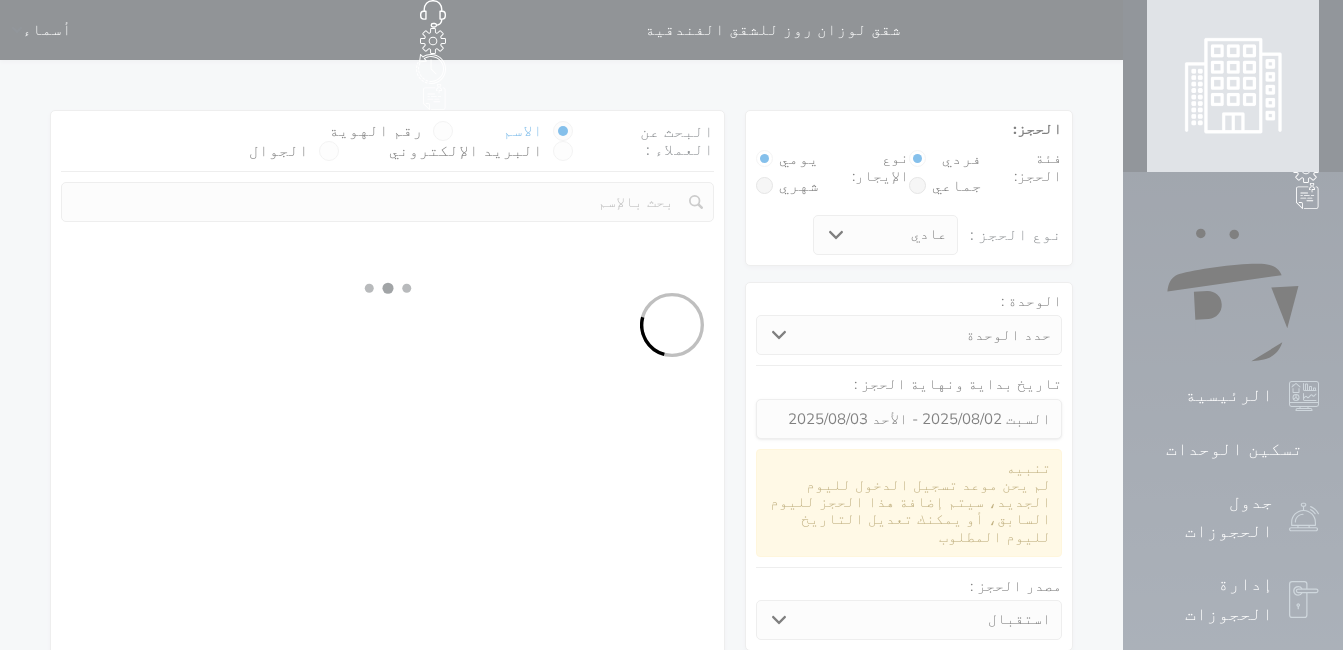 select on "7" 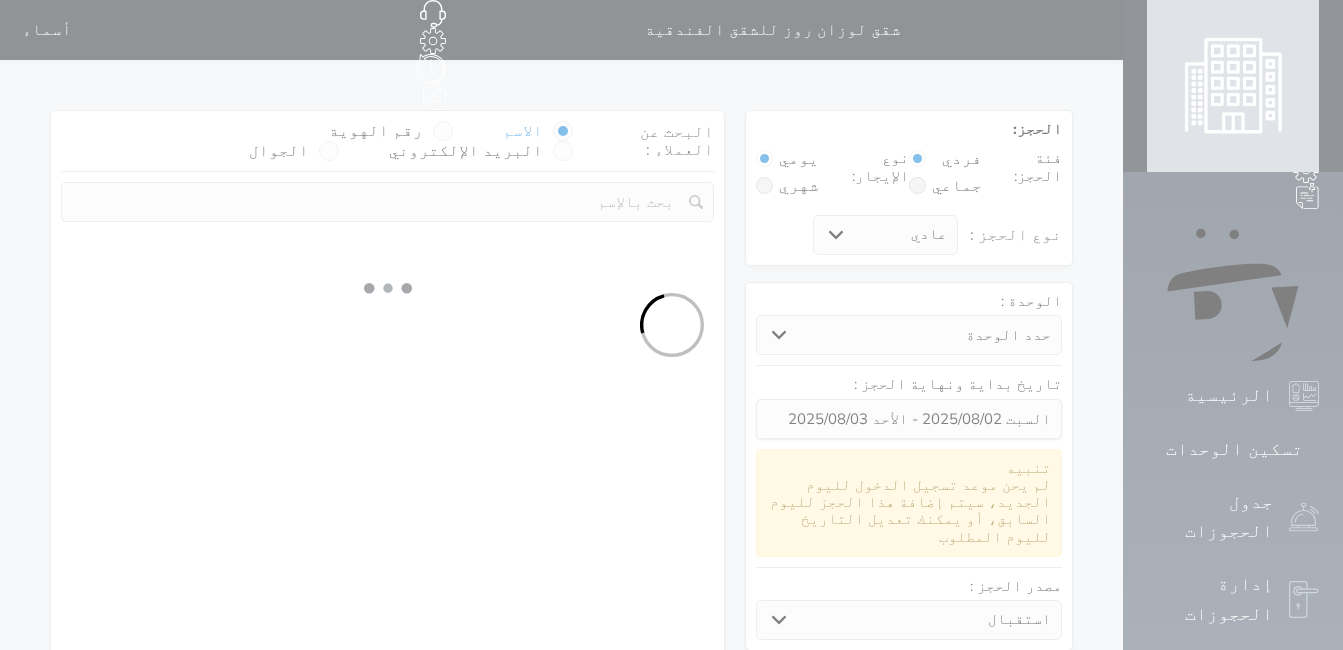 select 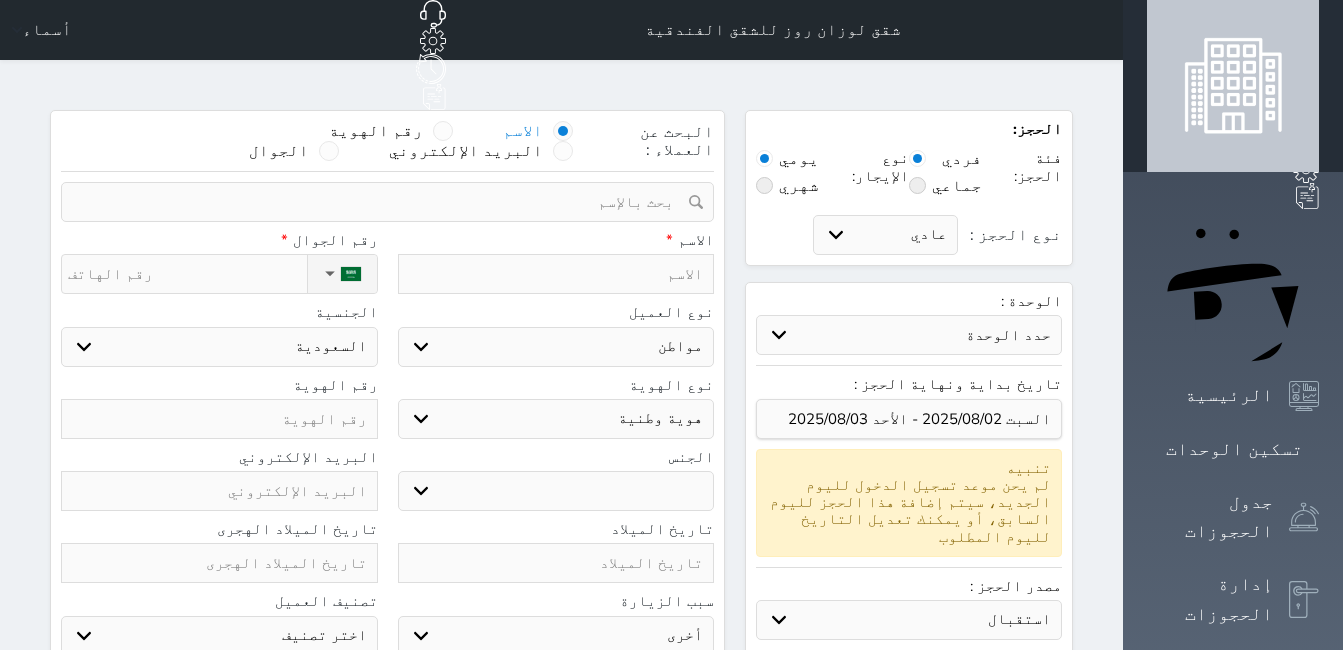 select 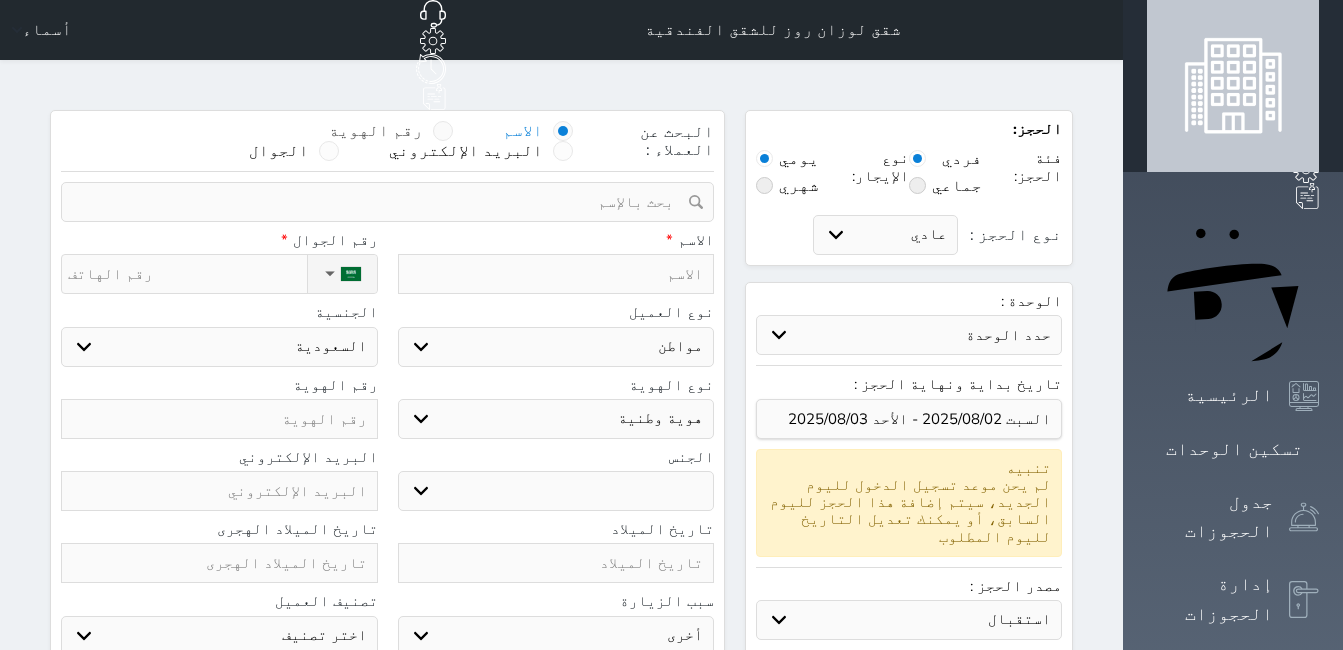 click at bounding box center (443, 131) 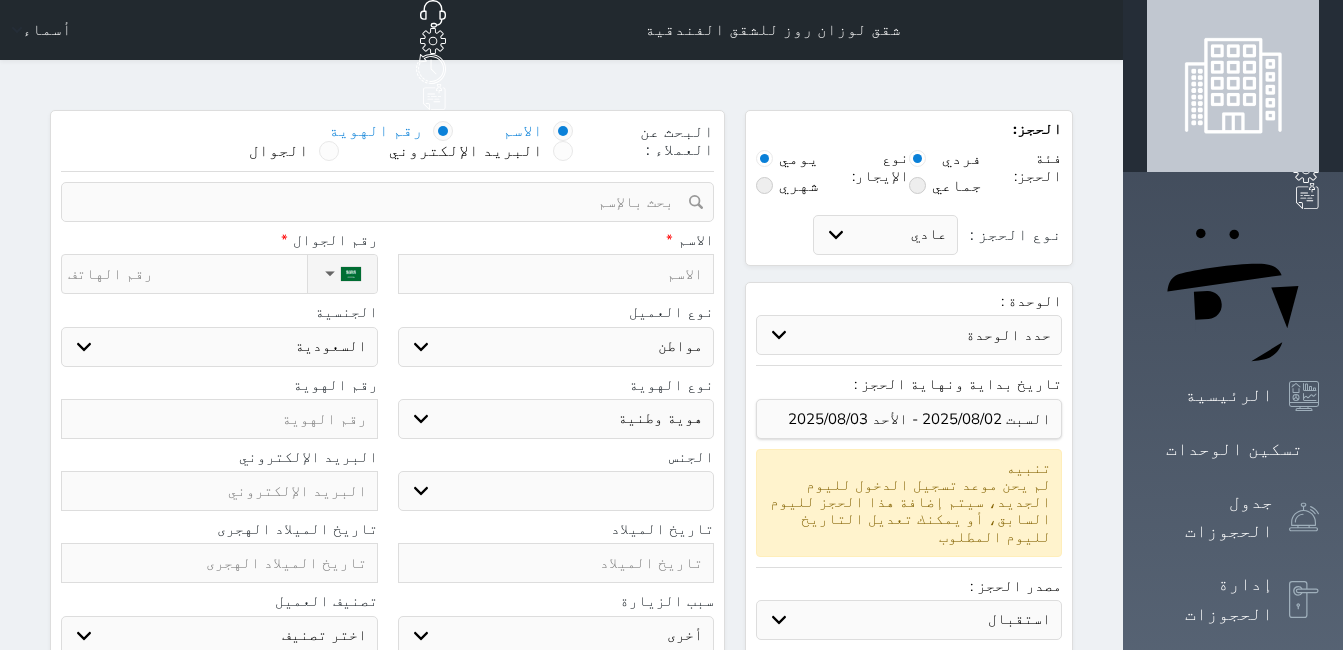 select 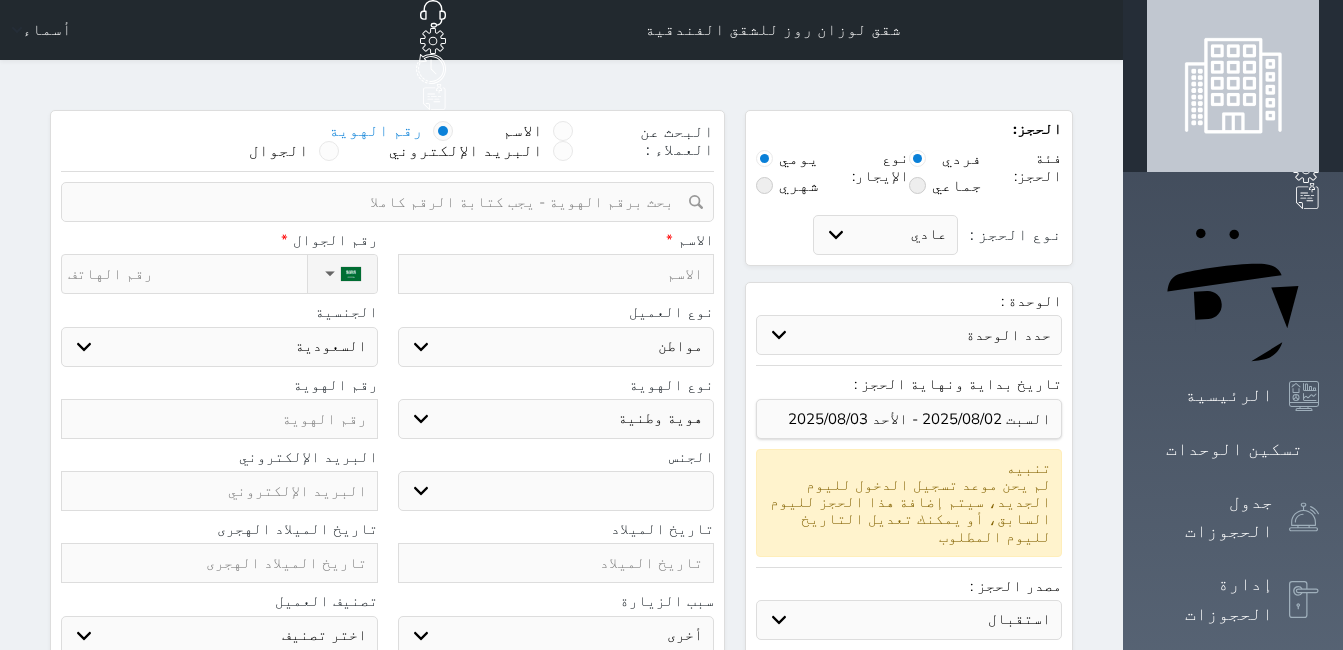 click at bounding box center (380, 202) 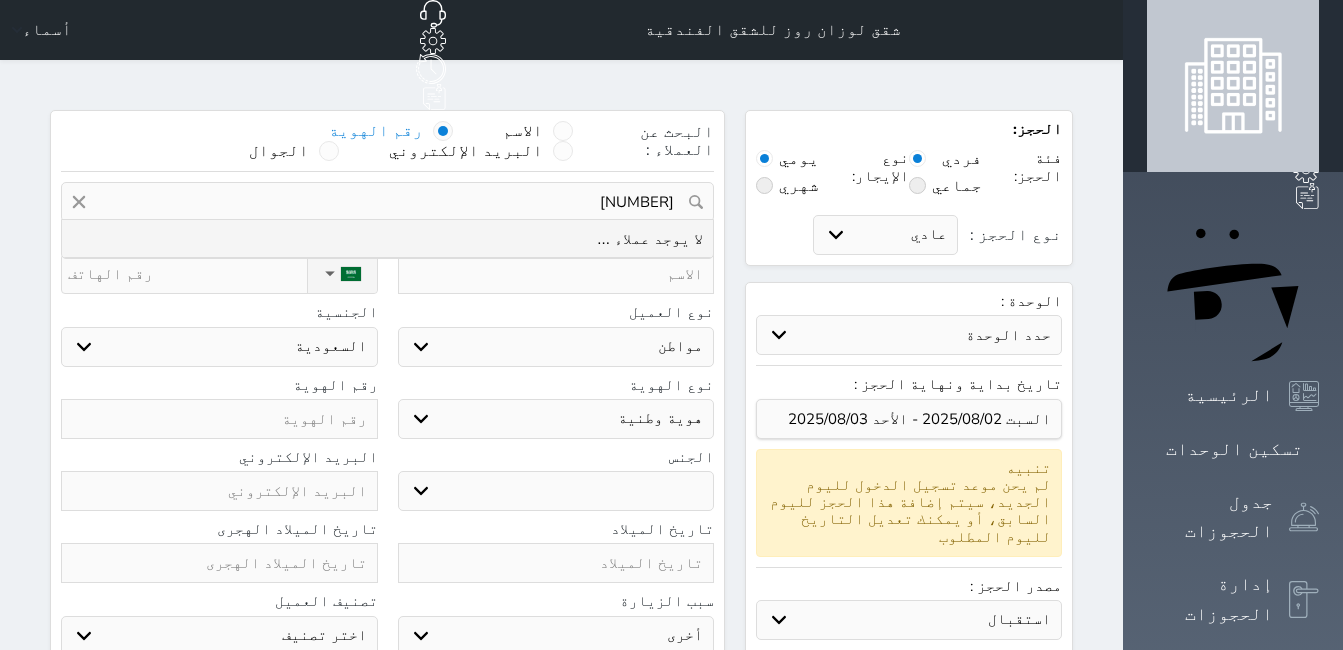 click on "[NUMBER]" at bounding box center (387, 202) 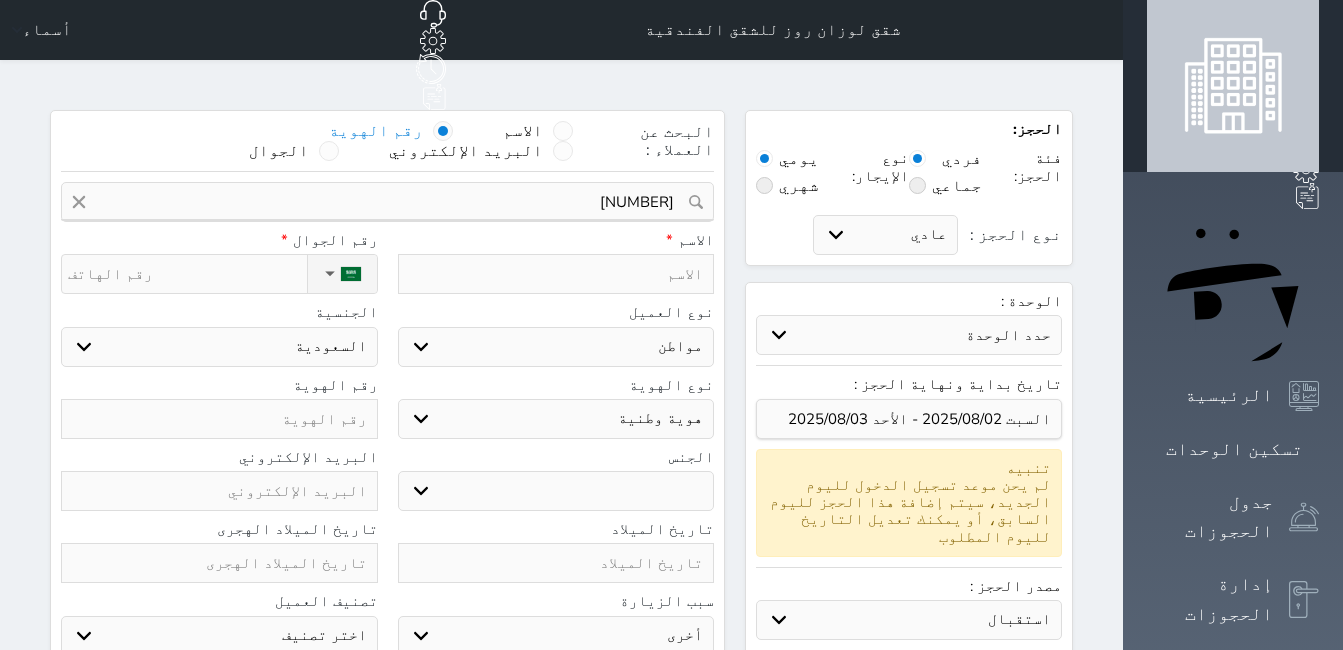 paste on "[NUMBER]" 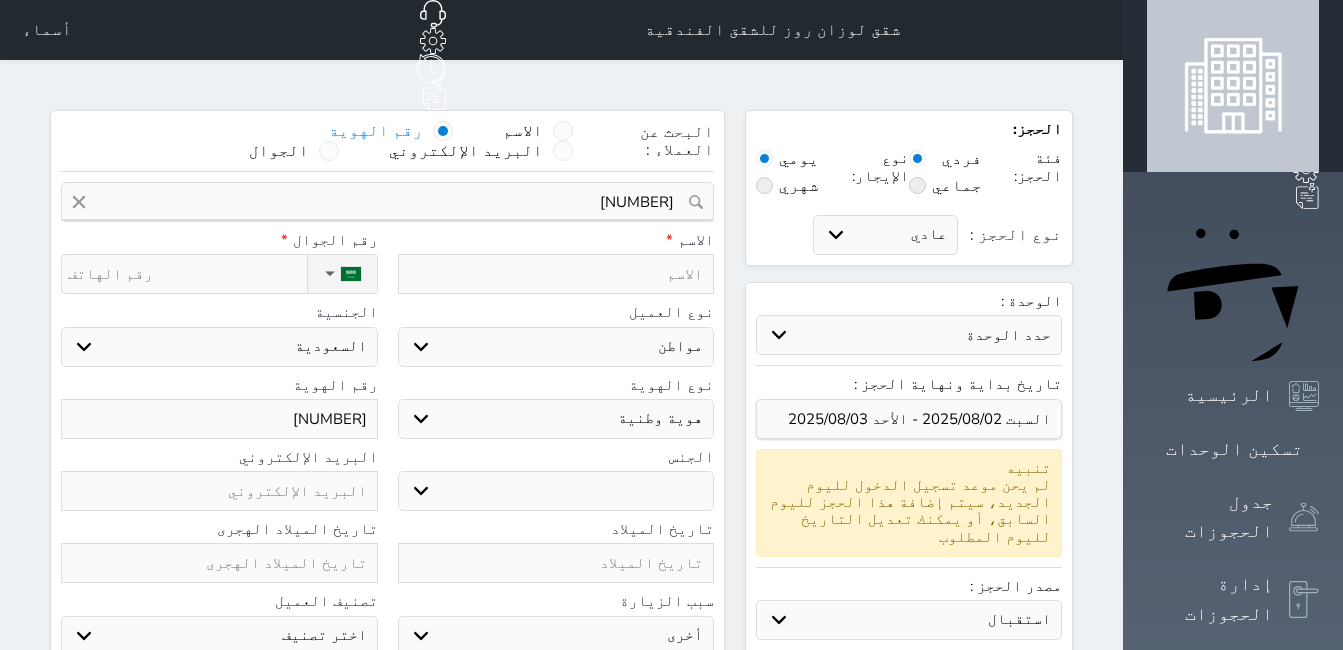 type on "[NUMBER]" 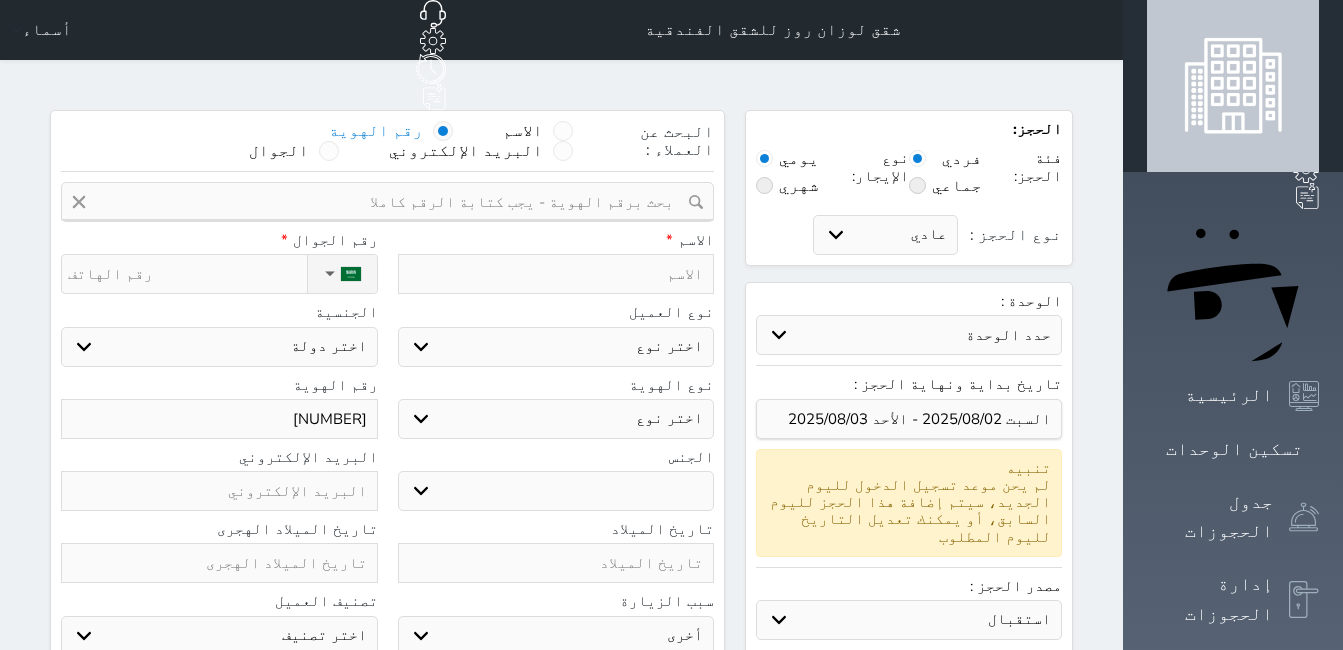 type 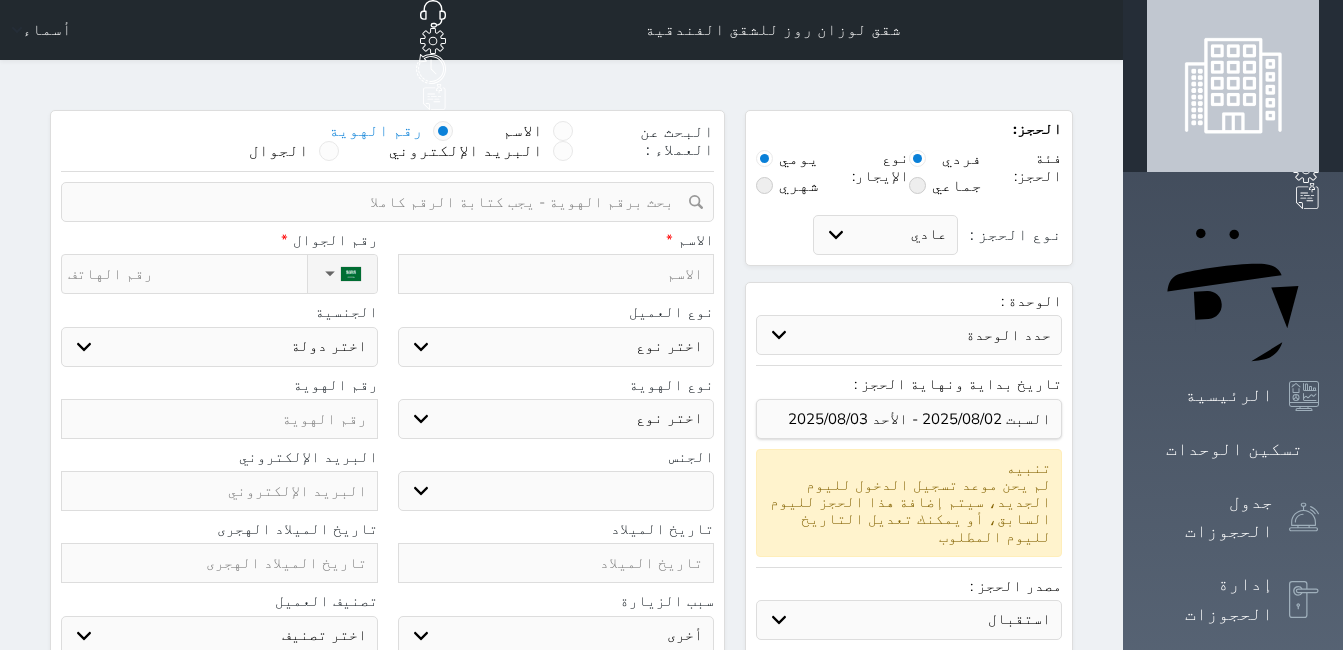 type on "0" 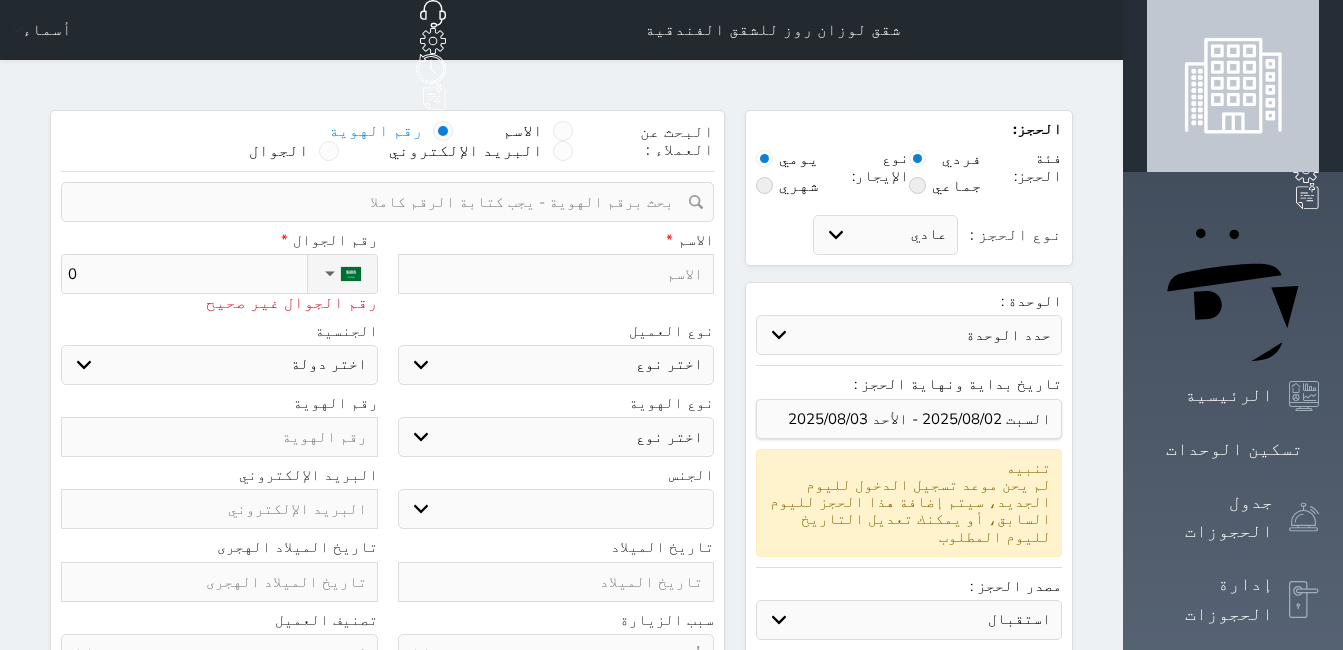 type on "05" 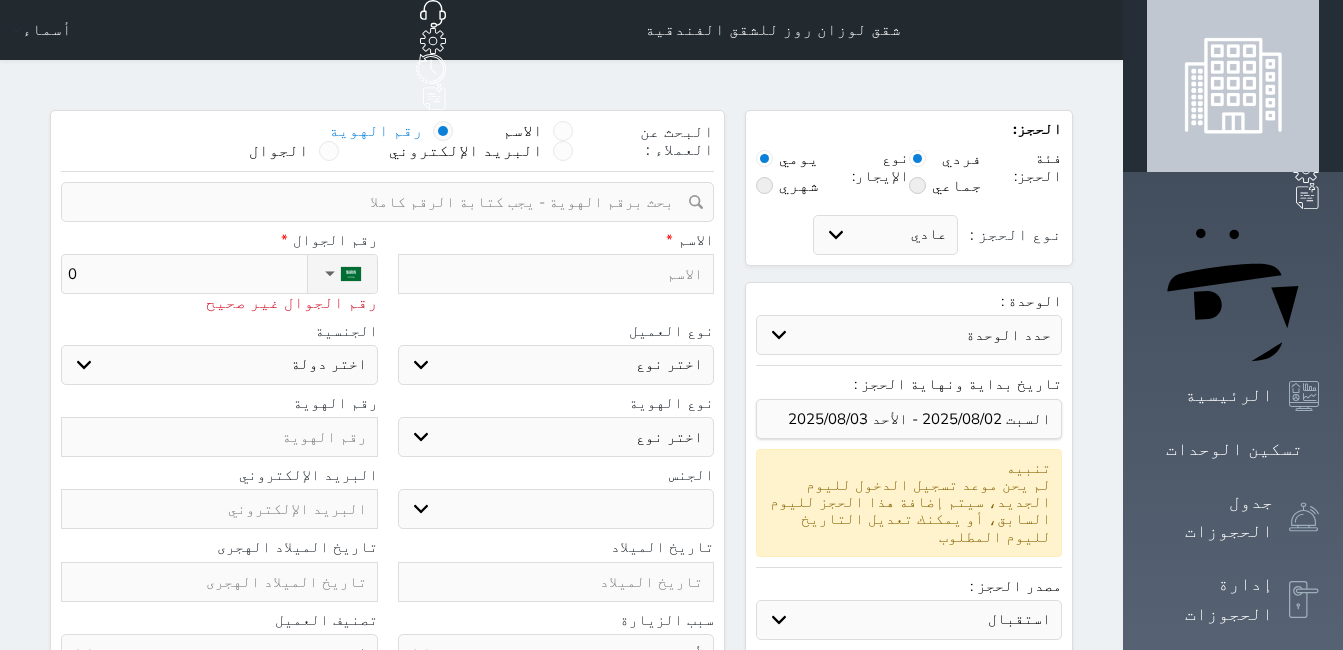 select 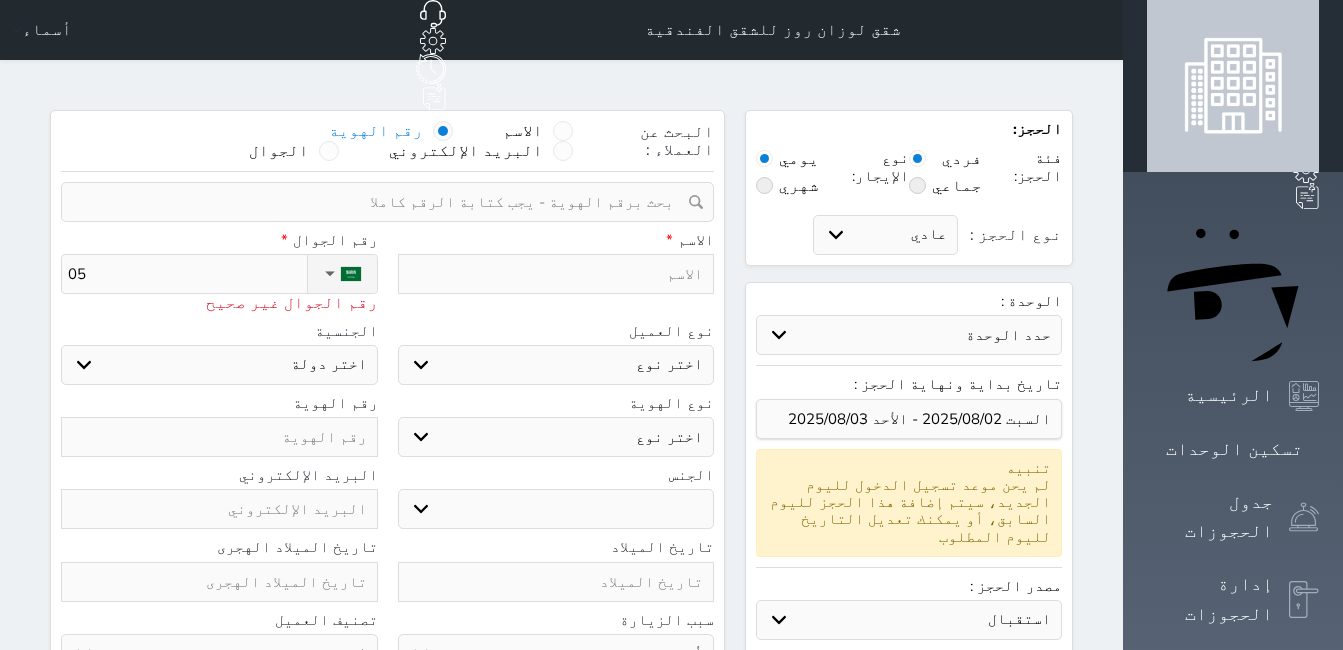 type on "055" 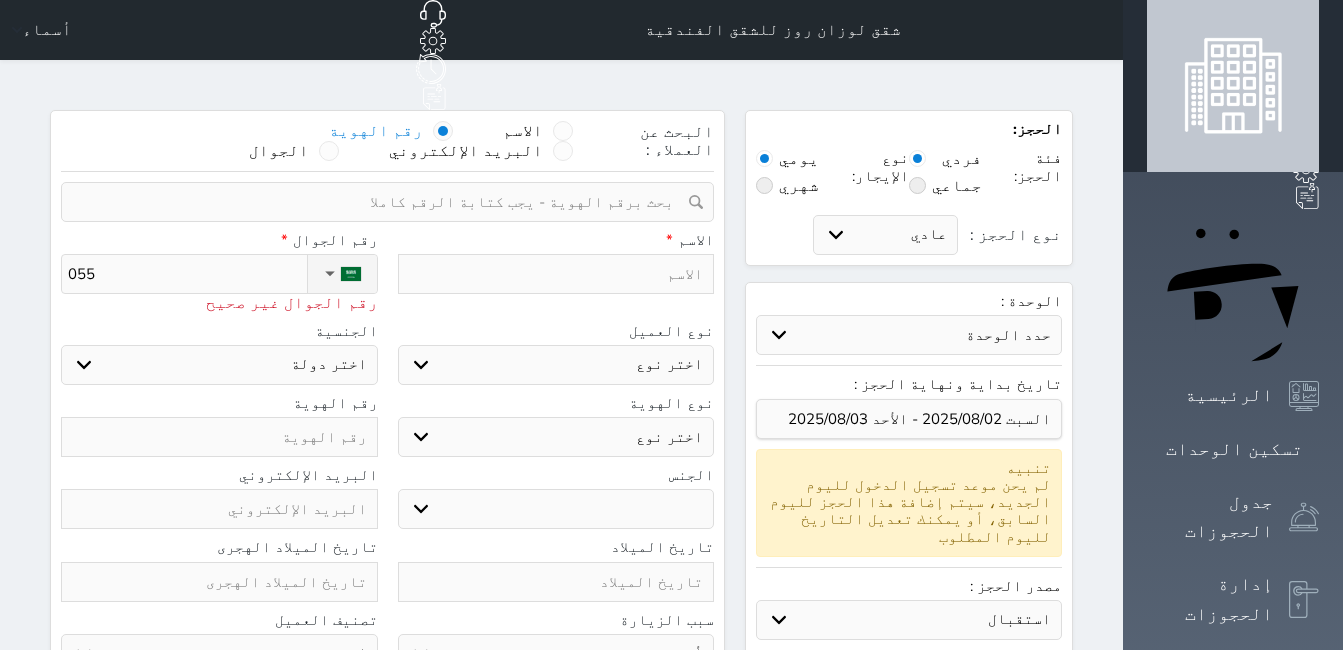 type on "0550" 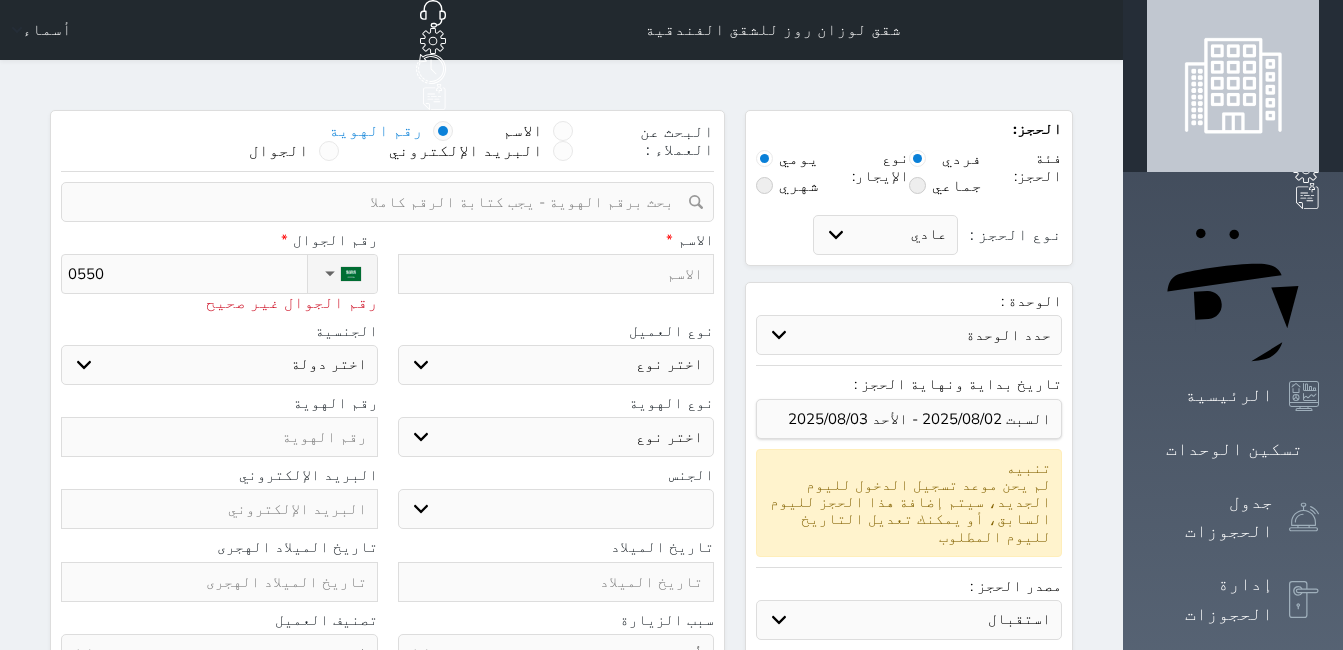 type on "[NUMBER]" 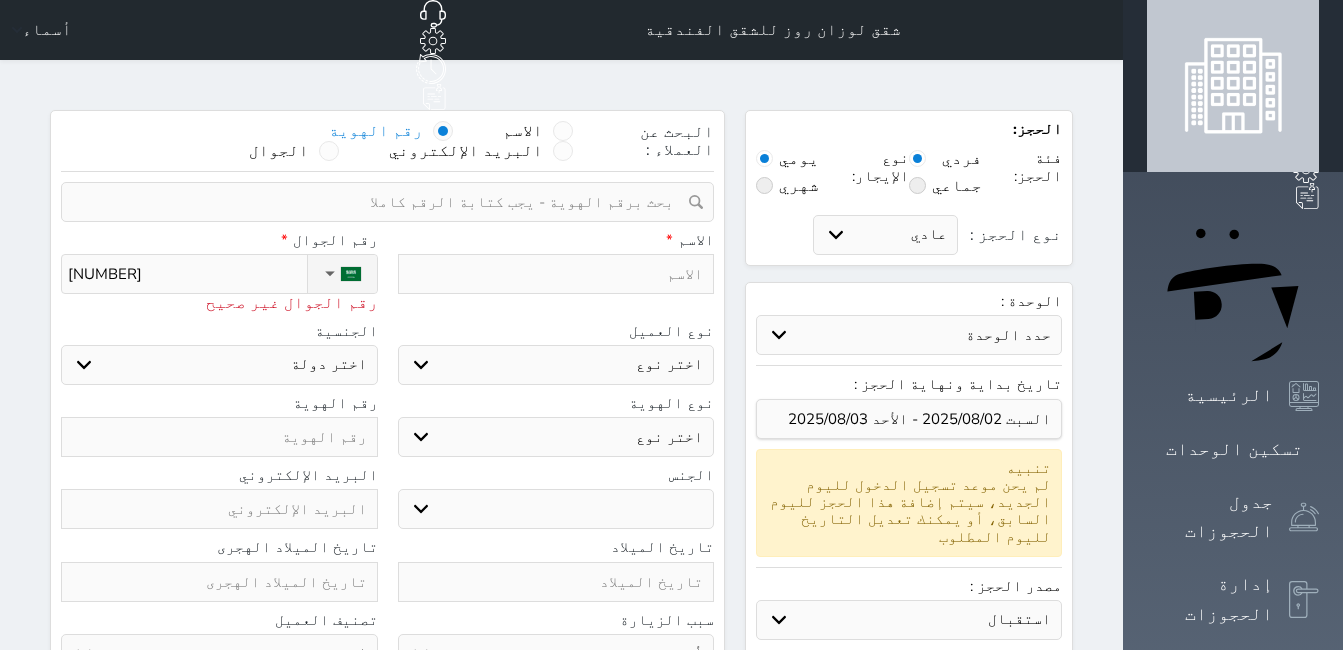 type on "[NUMBER]" 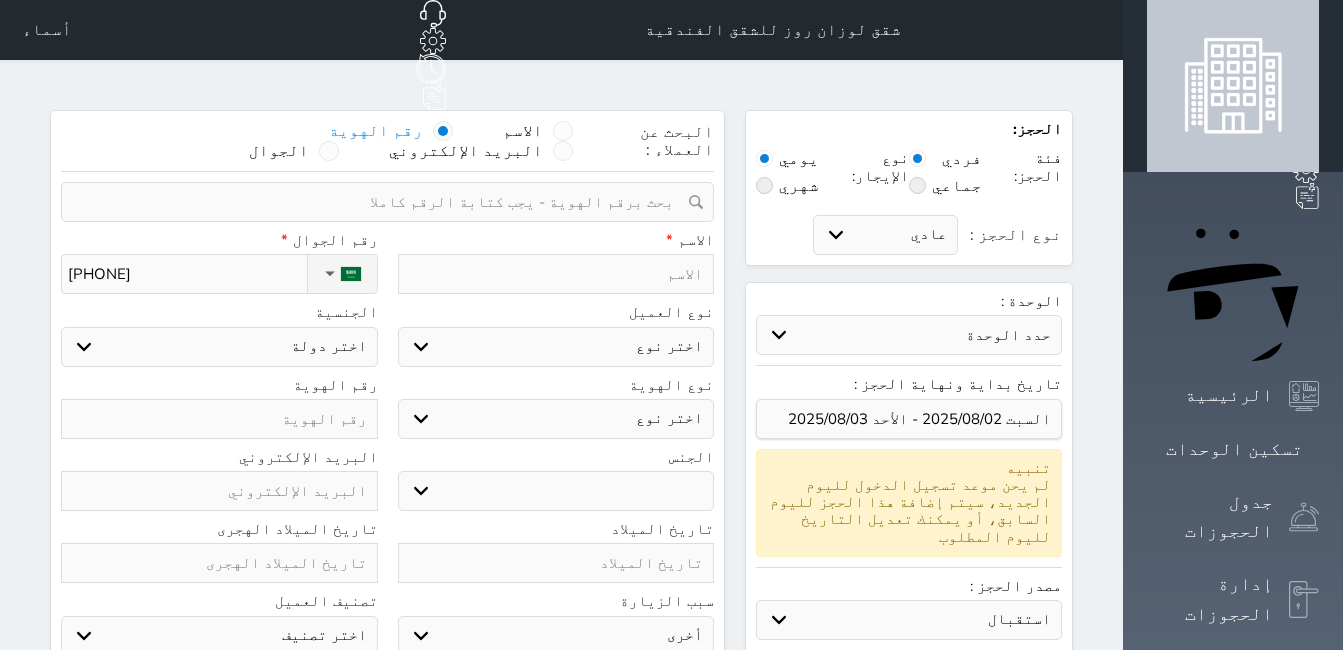 type on "[PHONE]" 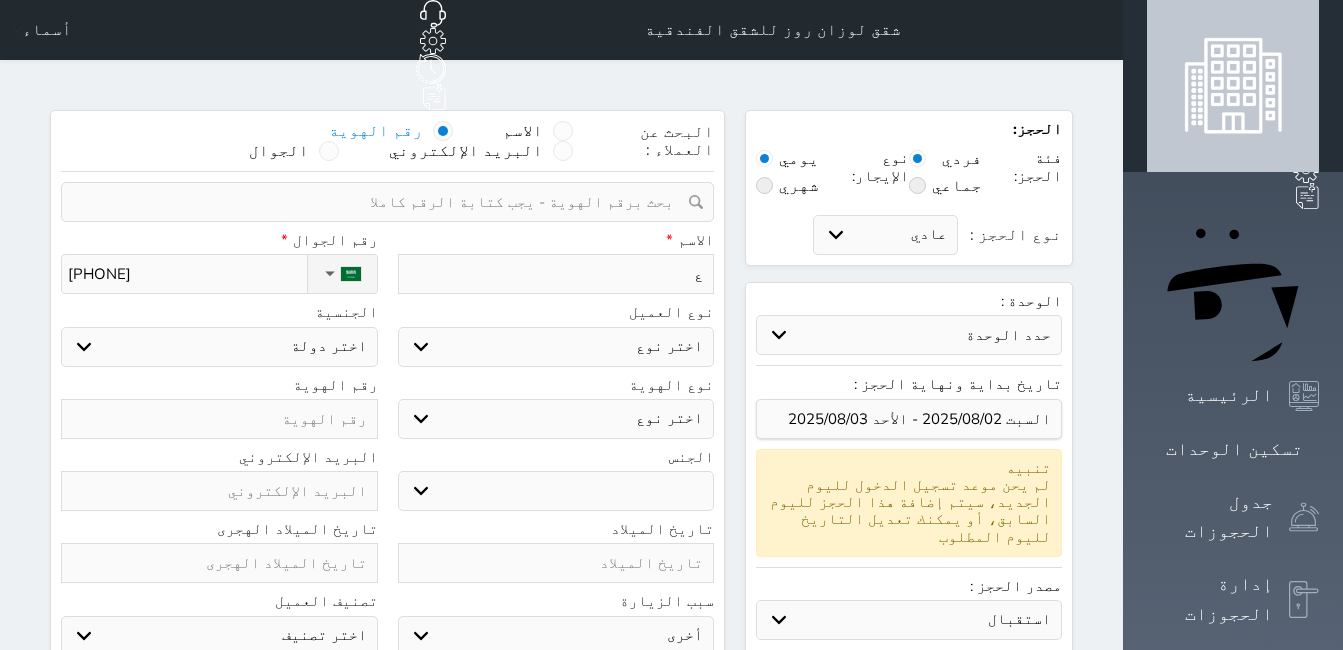 type on "عب" 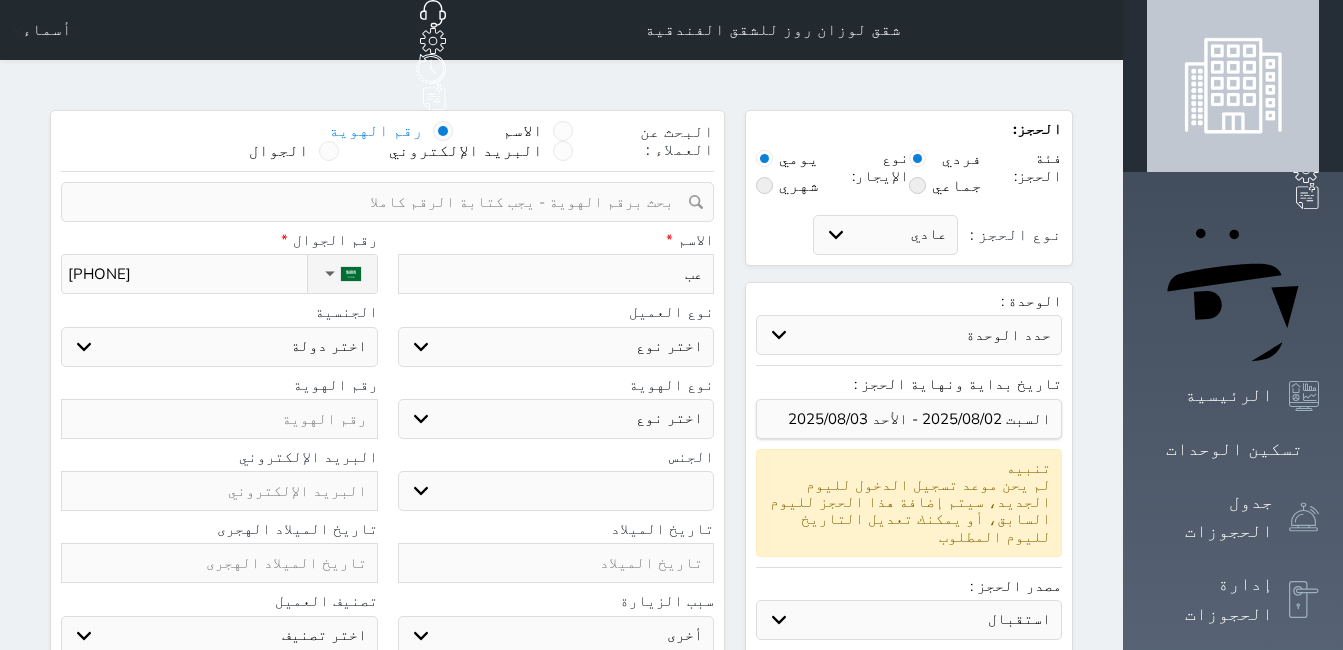 type on "عبد" 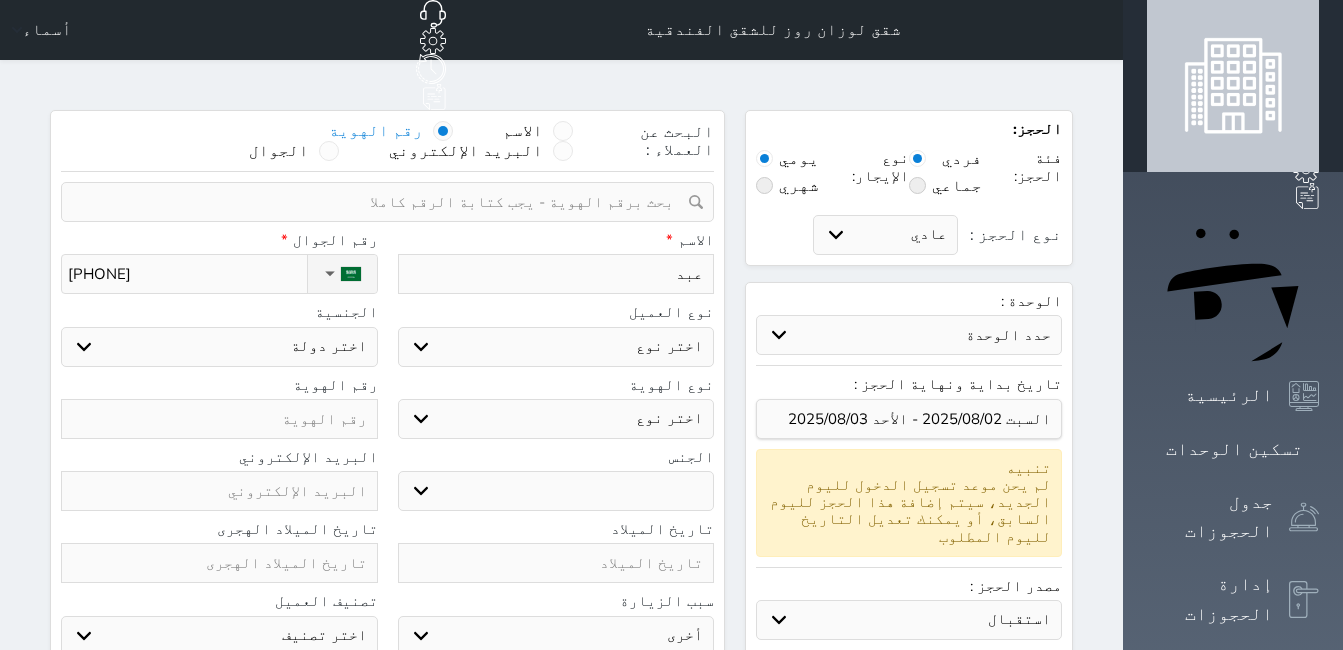 type on "عبدا" 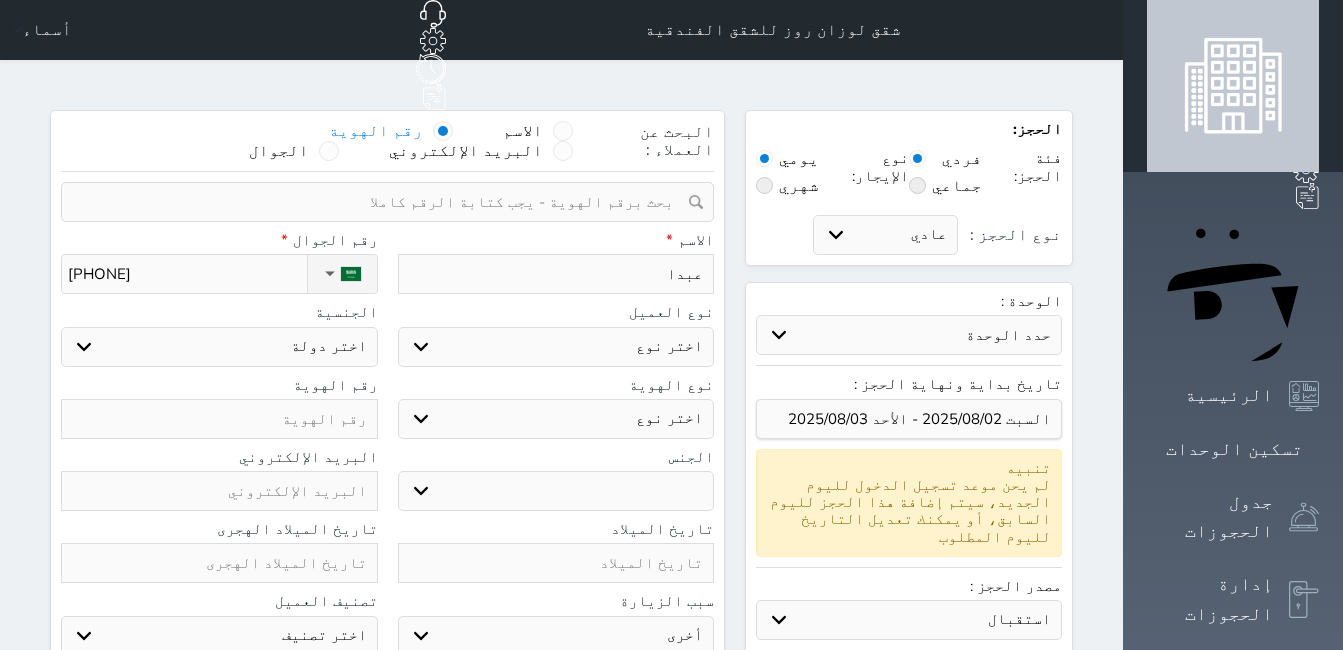 type on "عبدال" 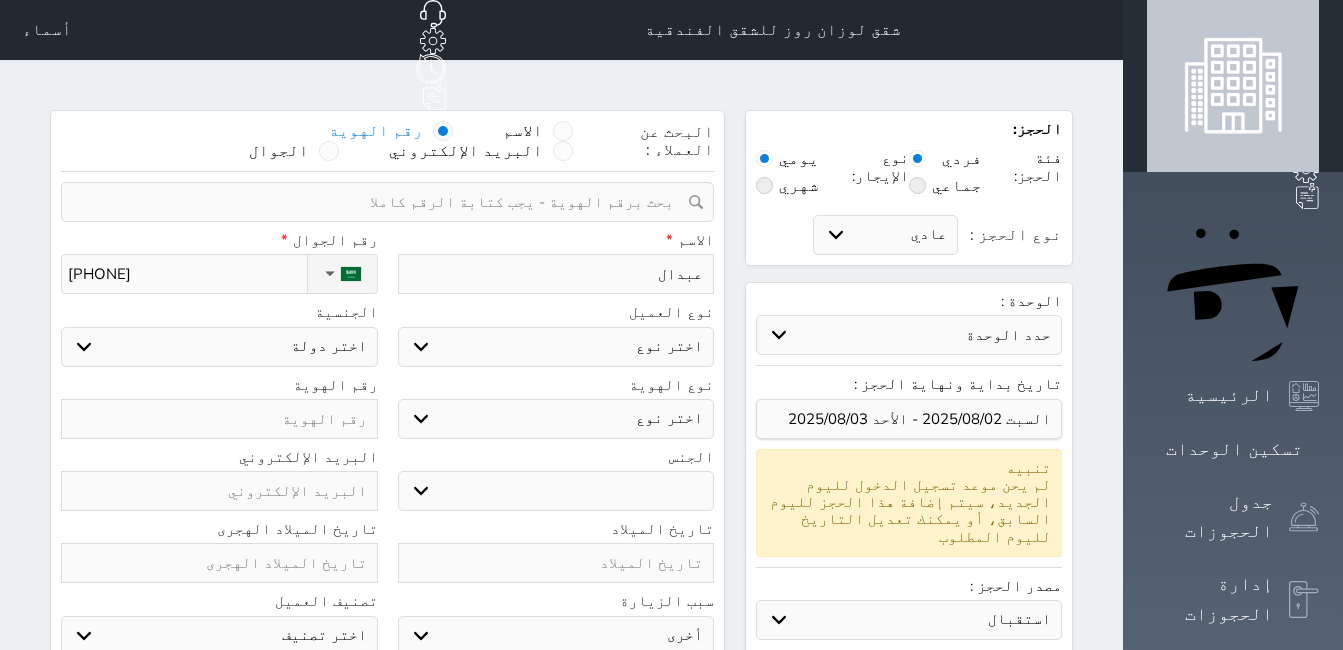 type on "عبدالل" 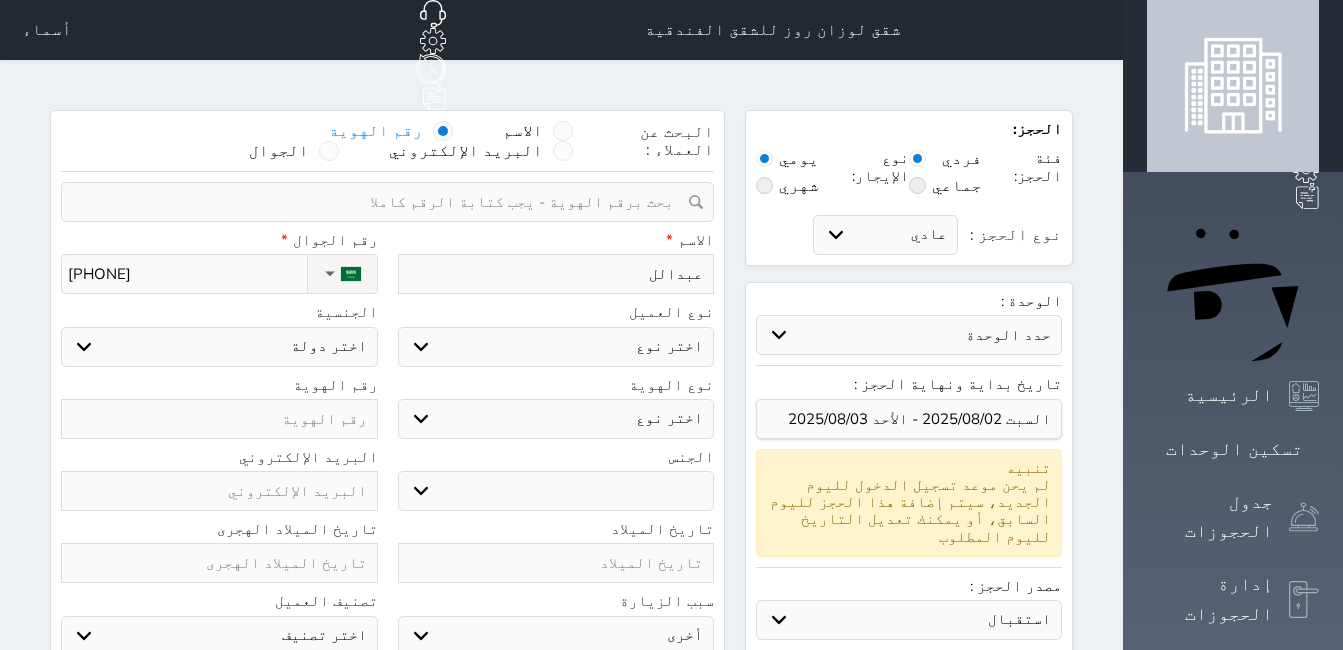 type on "عبدالله" 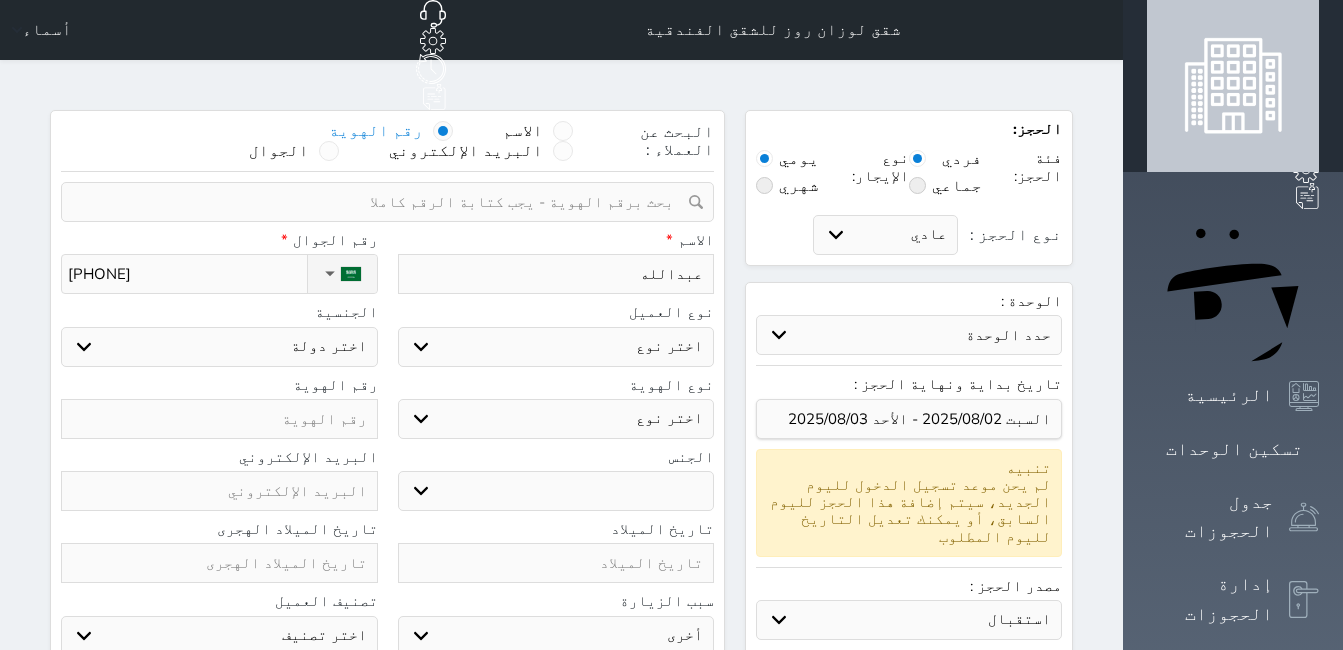 type on "عبدالله" 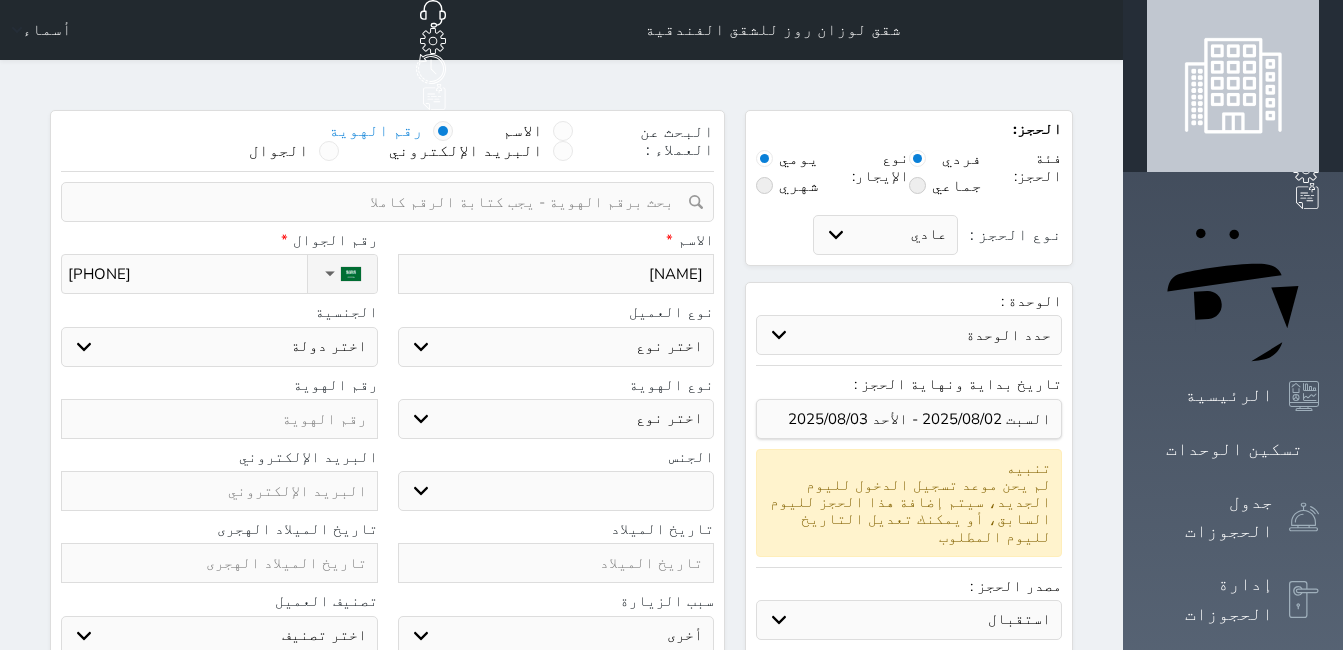 select 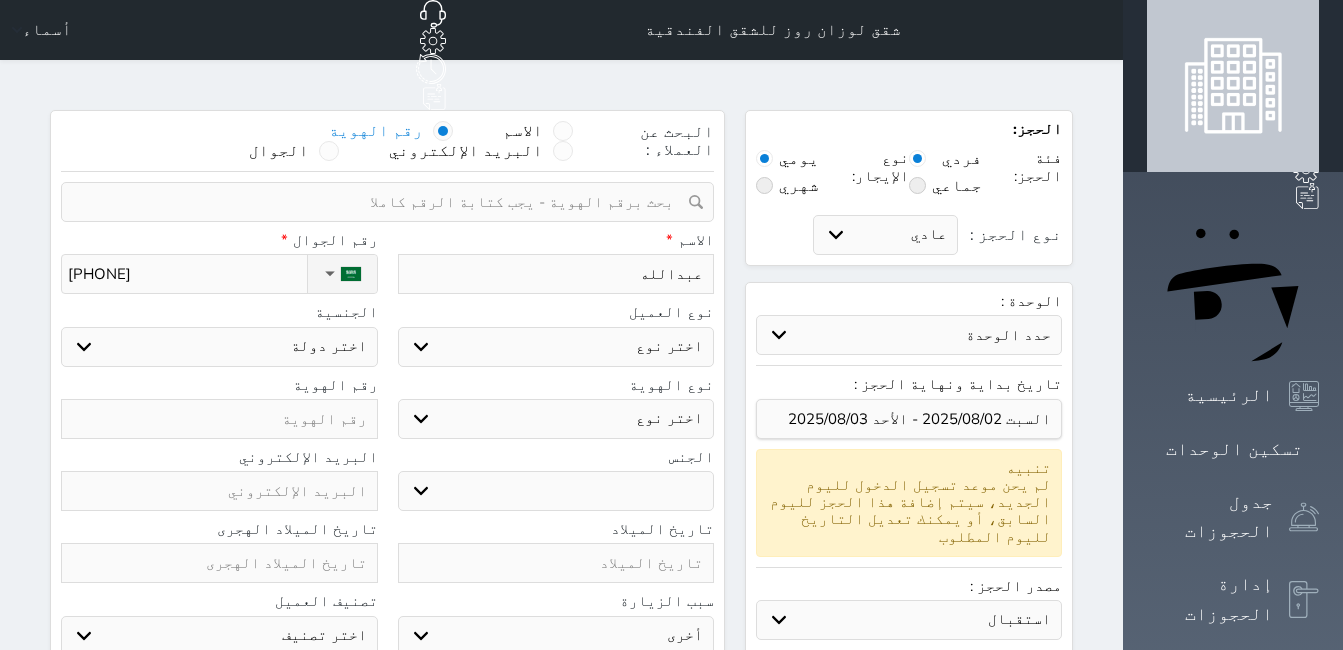 type on "[NAME]" 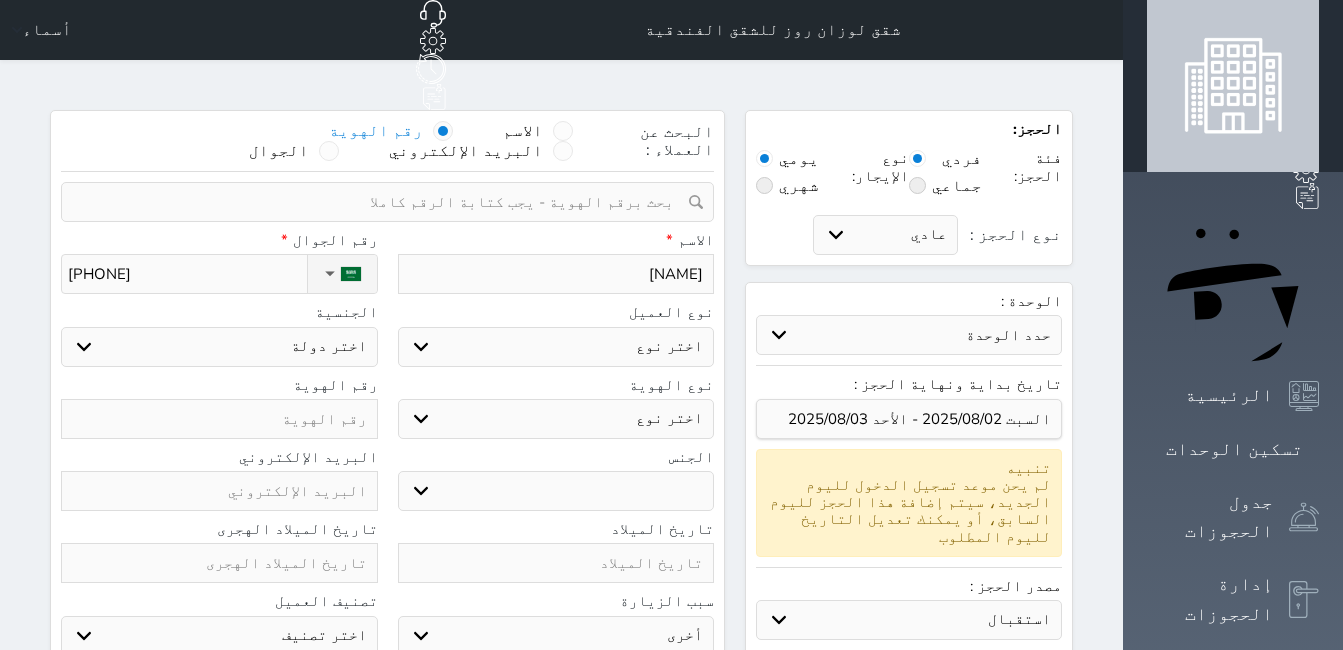 type on "[NAME]" 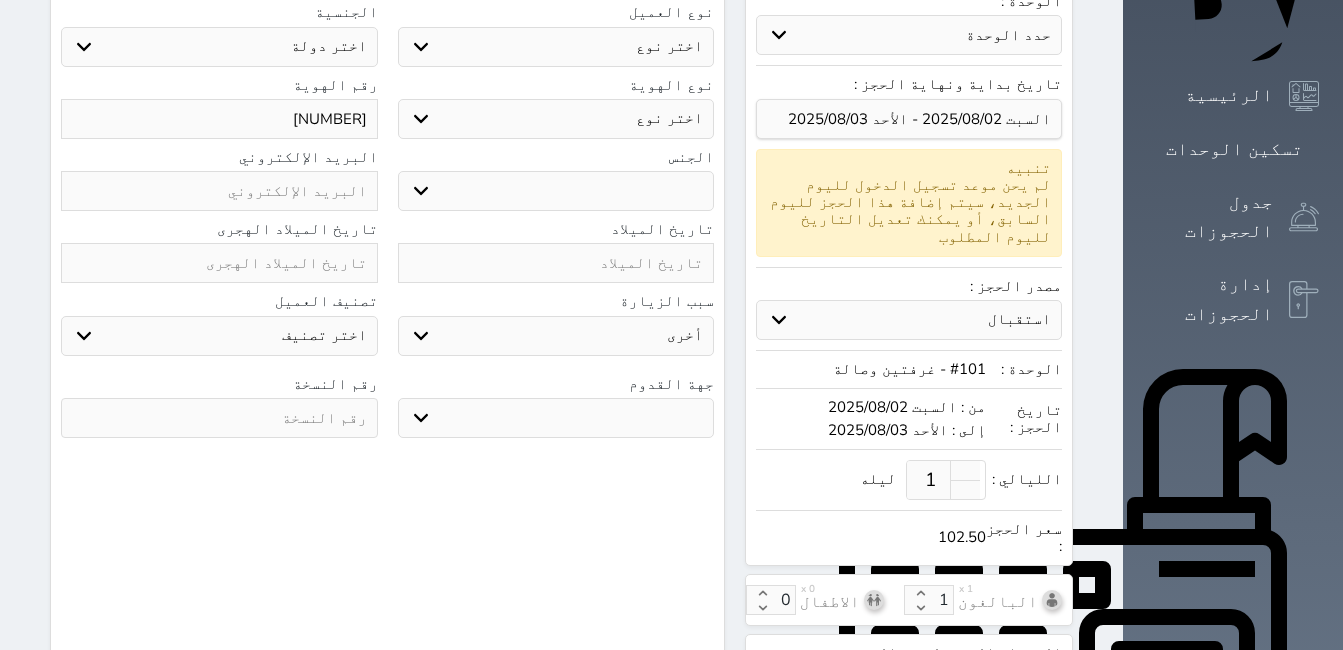 scroll, scrollTop: 600, scrollLeft: 0, axis: vertical 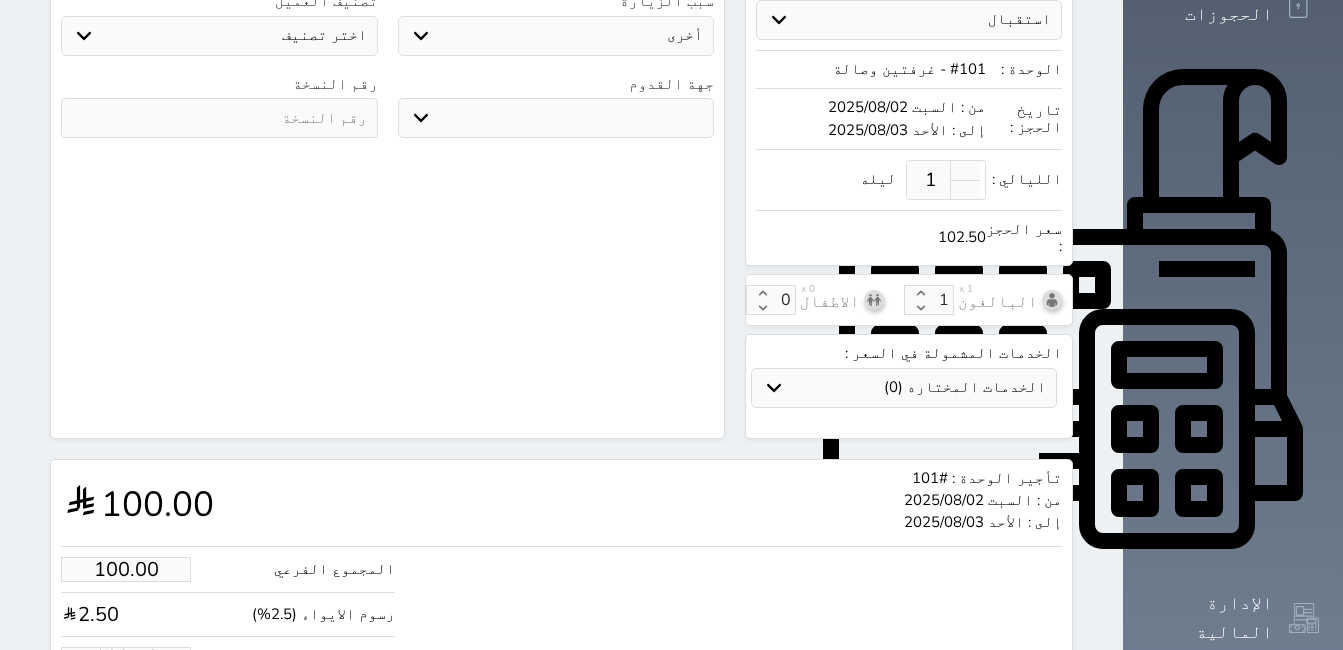 click on "102.50" at bounding box center [126, 659] 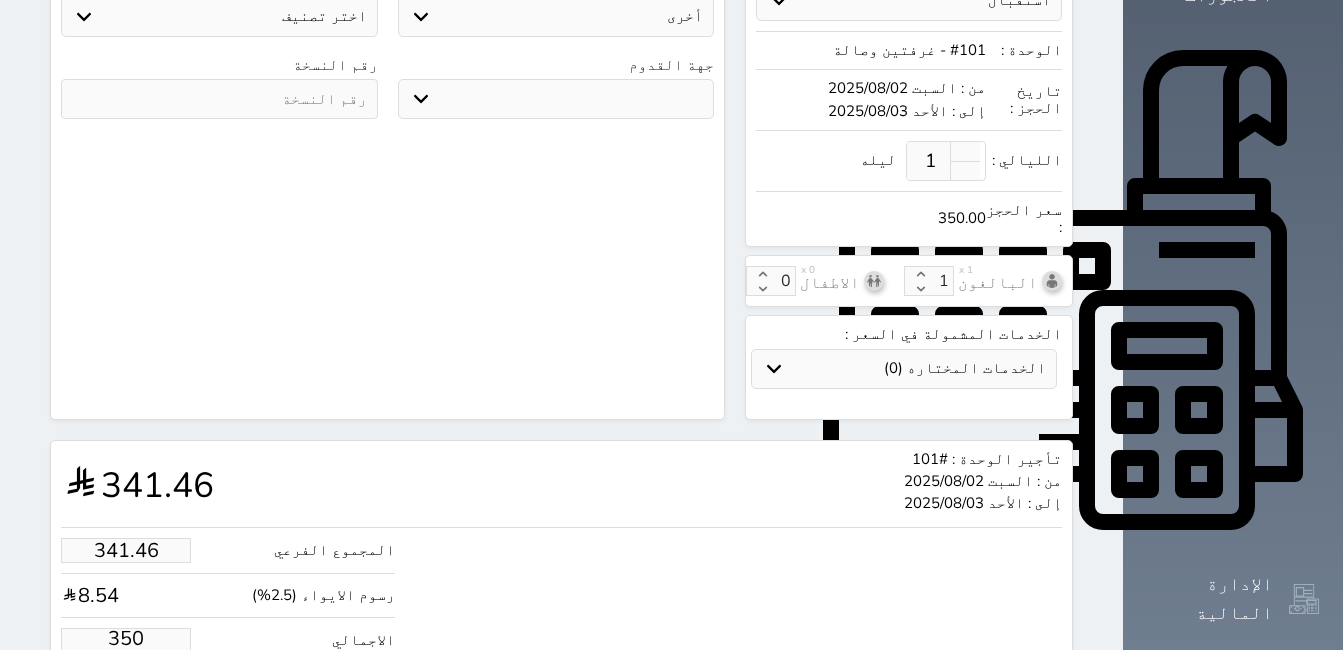 scroll, scrollTop: 623, scrollLeft: 0, axis: vertical 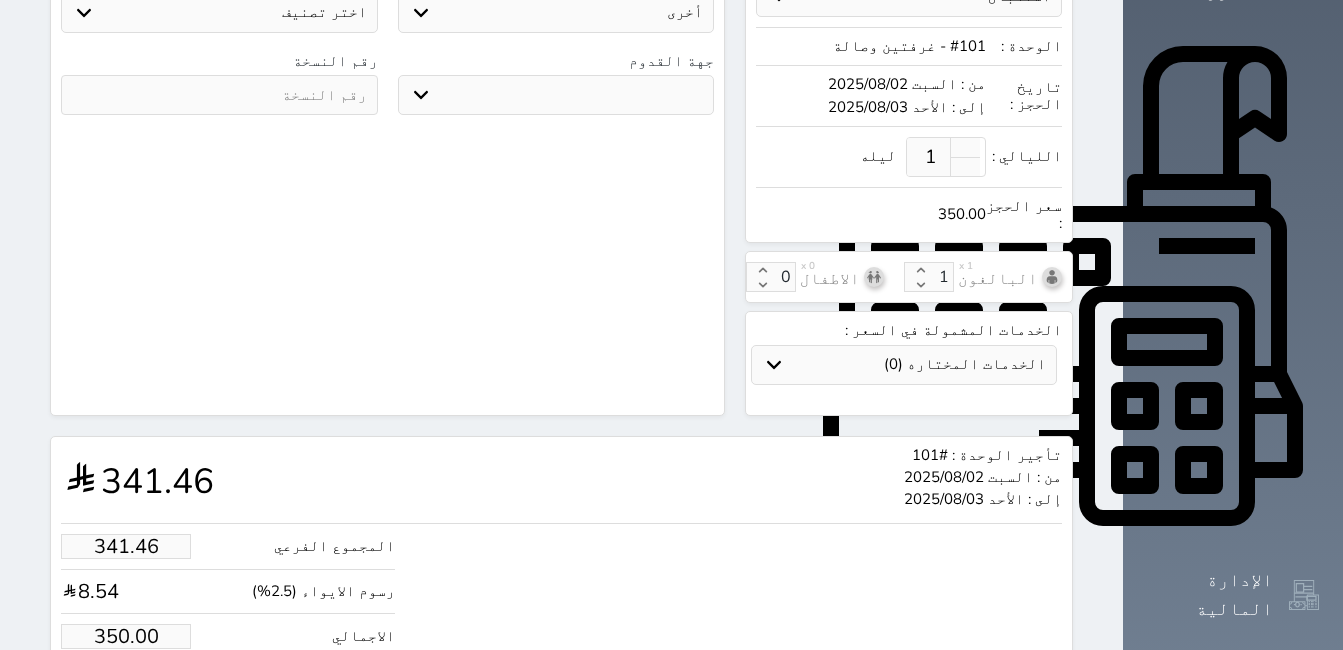 click on "حجز" at bounding box center (149, 697) 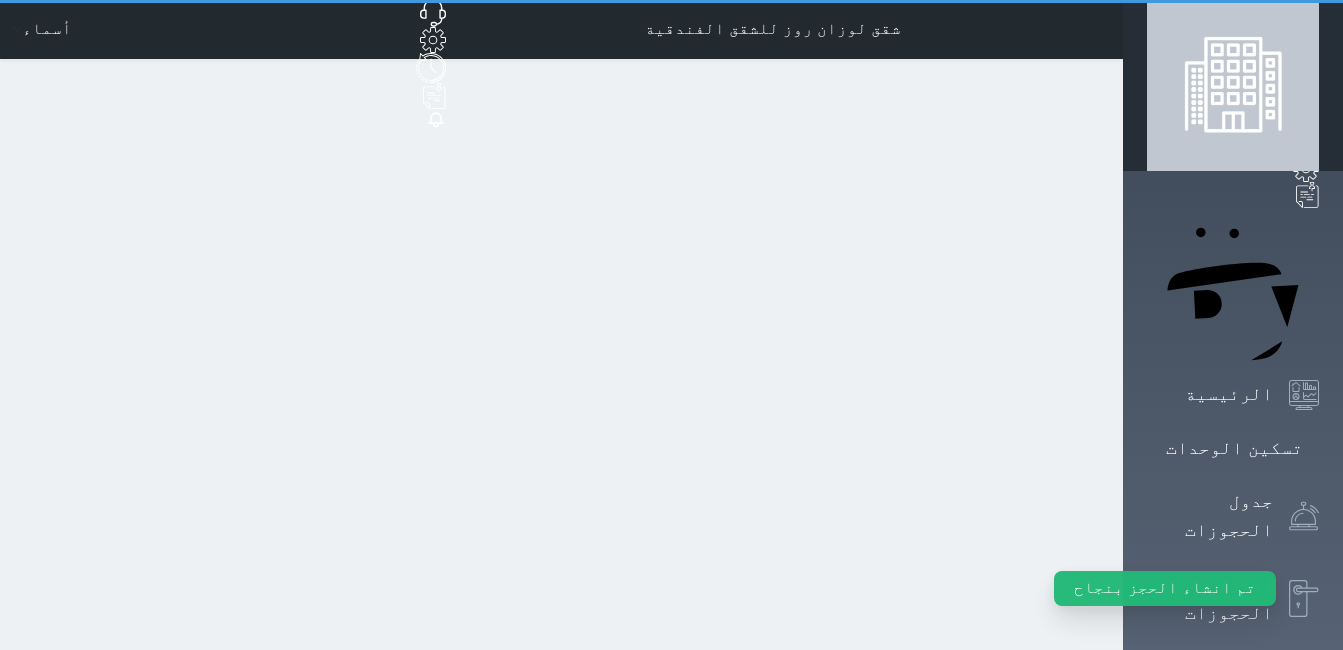 scroll, scrollTop: 0, scrollLeft: 0, axis: both 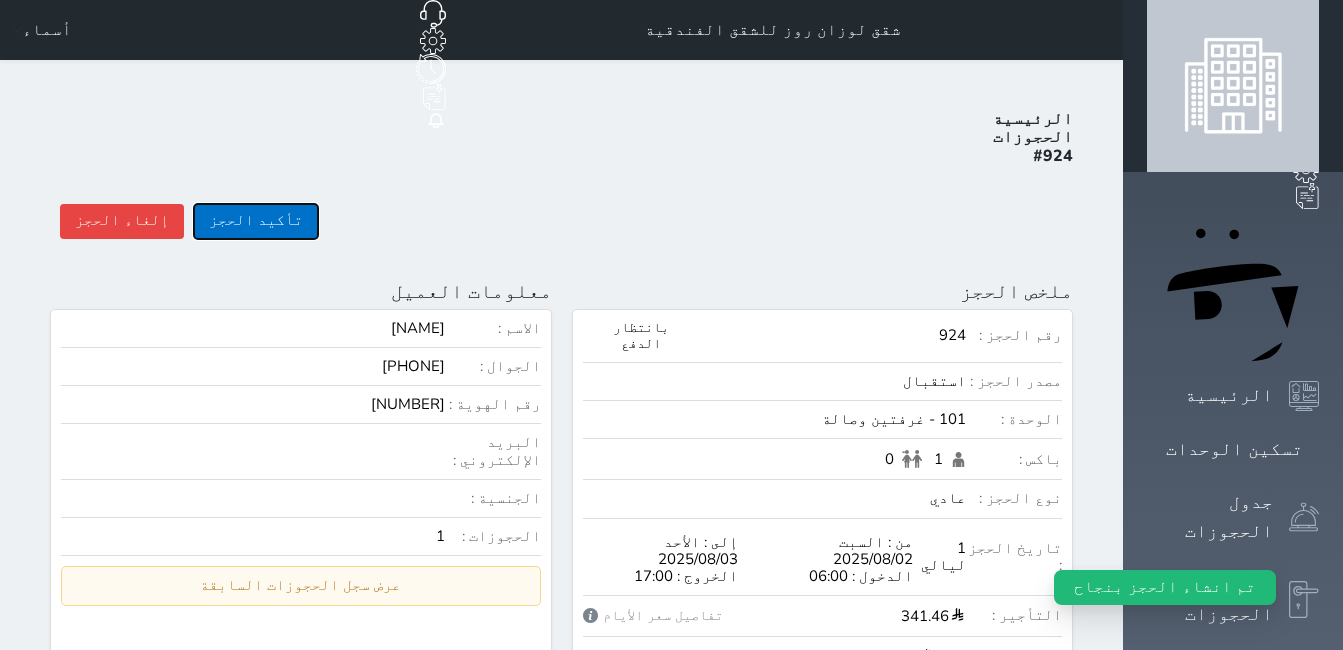 click on "تأكيد الحجز" at bounding box center [256, 221] 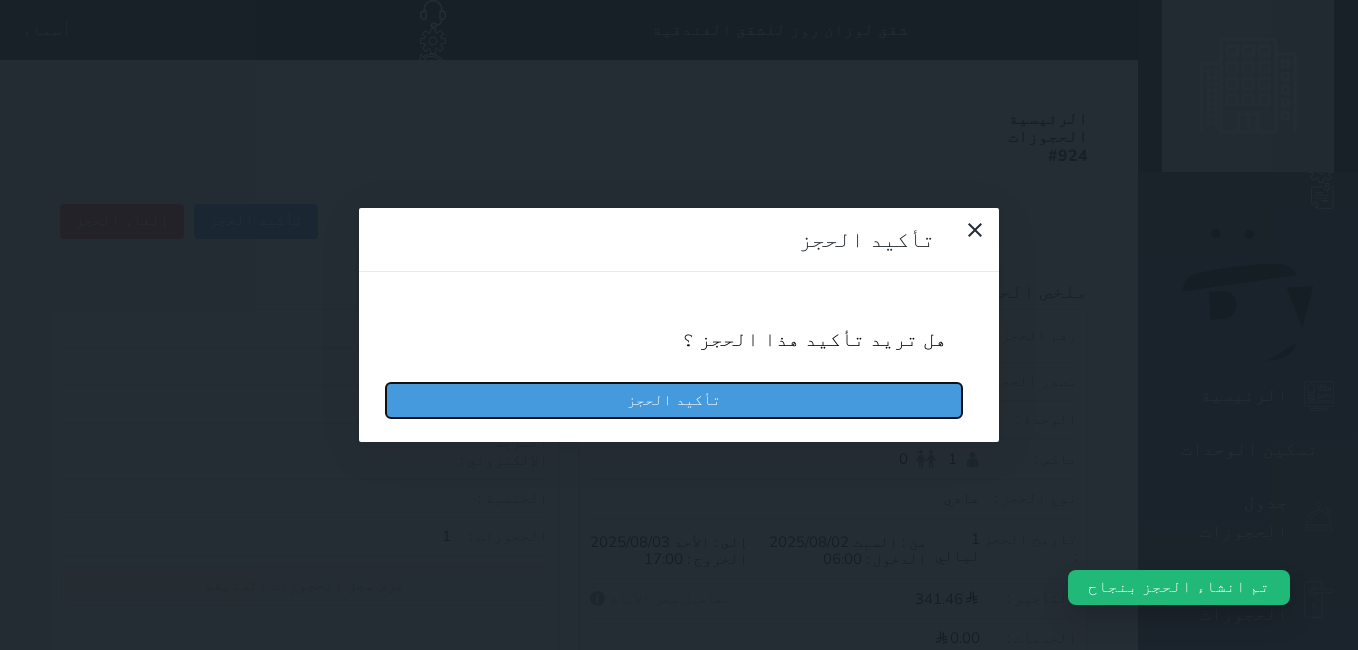 click on "تأكيد الحجز" at bounding box center (674, 400) 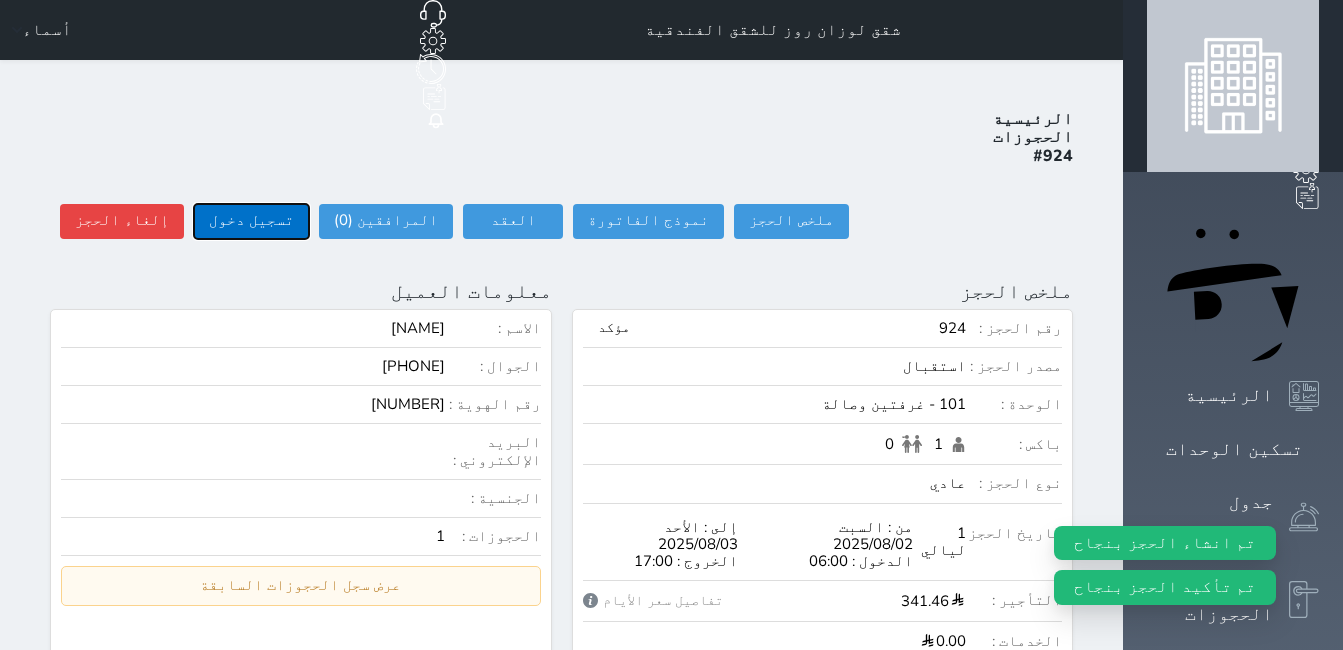 click on "تسجيل دخول" at bounding box center [251, 221] 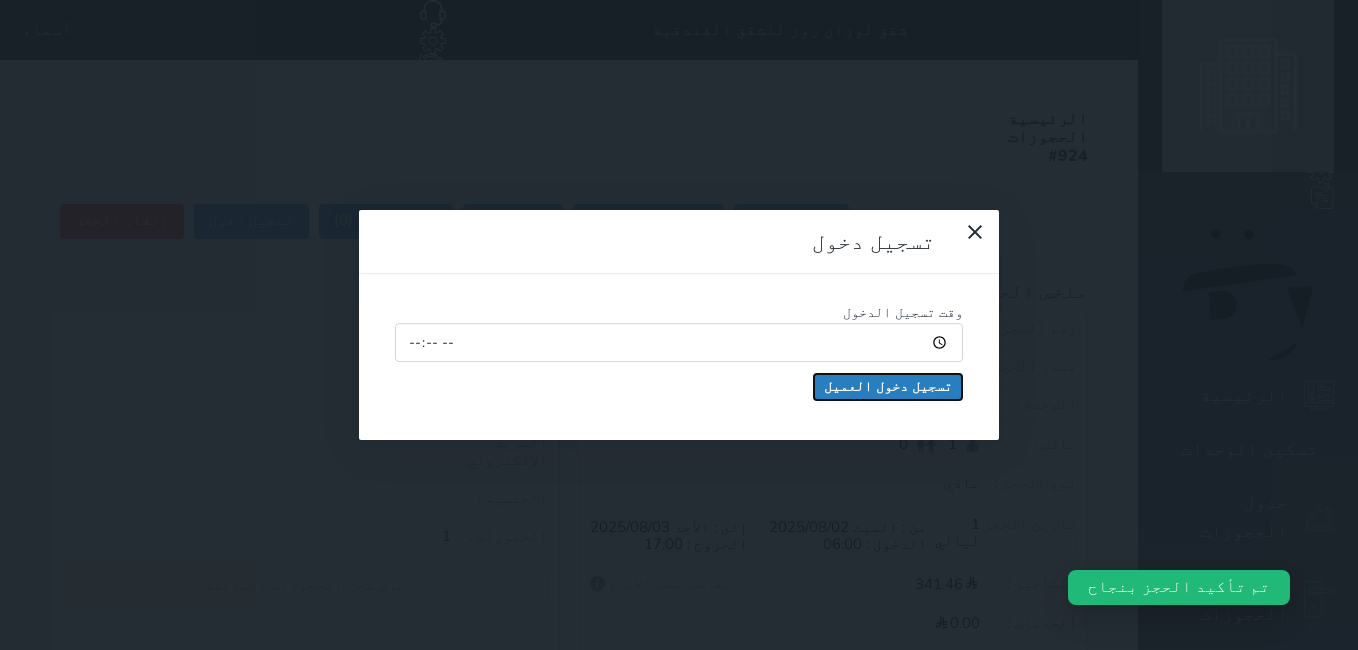 click on "تسجيل دخول العميل" at bounding box center (888, 387) 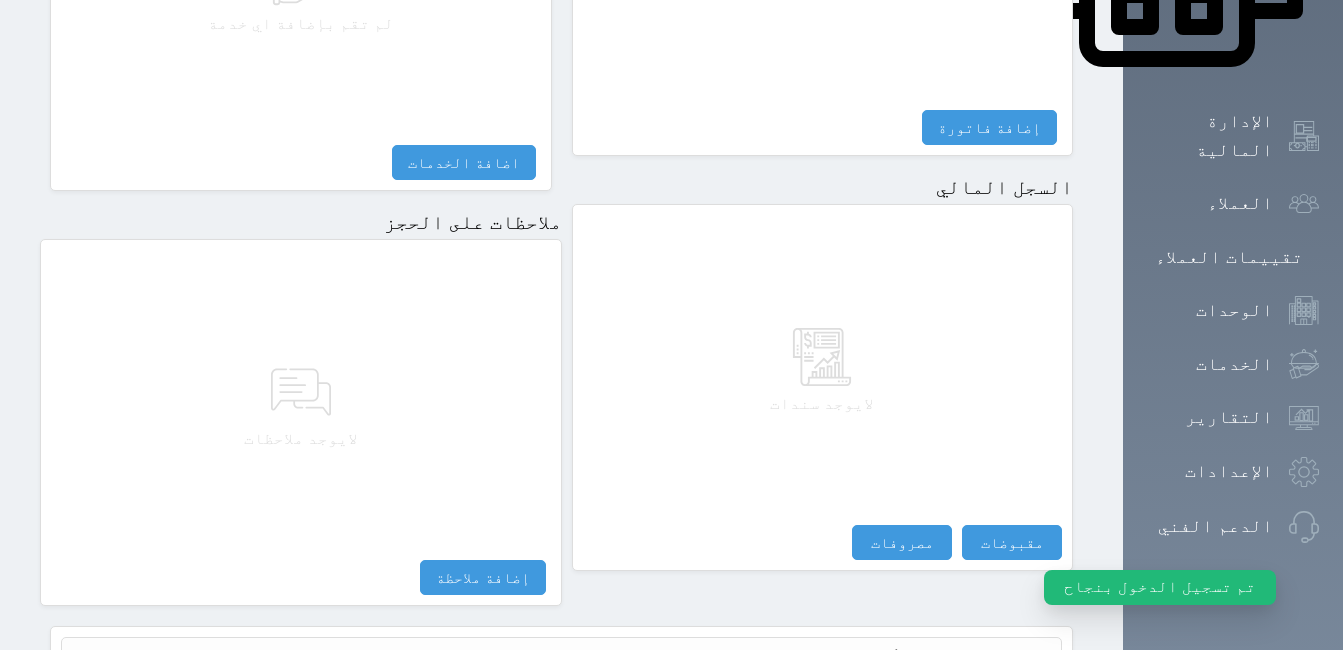 scroll, scrollTop: 1100, scrollLeft: 0, axis: vertical 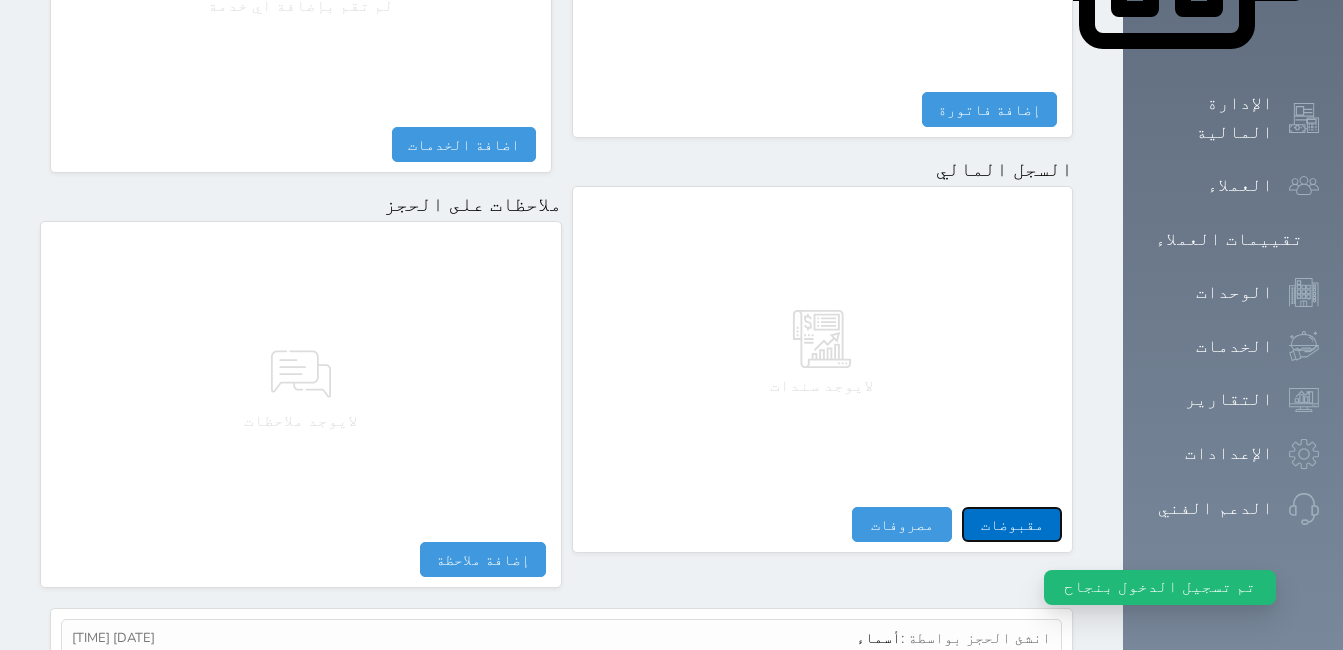 click on "مقبوضات" at bounding box center (1012, 524) 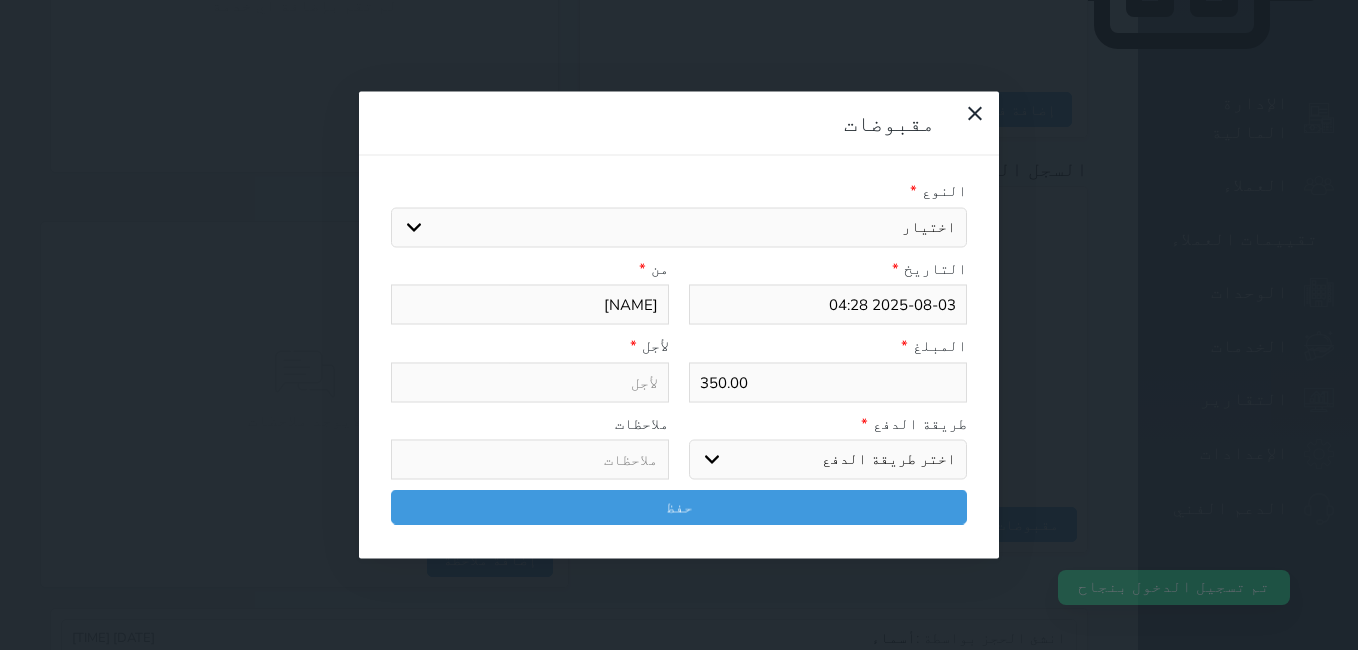 click on "اختيار   مقبوضات عامة قيمة إيجار فواتير تامين عربون لا ينطبق آخر مغسلة واي فاي - الإنترنت مواقف السيارات طعام الأغذية والمشروبات مشروبات المشروبات الباردة المشروبات الساخنة الإفطار غداء عشاء مخبز و كعك حمام سباحة الصالة الرياضية سبا و خدمات الجمال اختيار وإسقاط (خدمات النقل) ميني بار كابل - تلفزيون سرير إضافي تصفيف الشعر التسوق خدمات الجولات السياحية المنظمة خدمات الدليل السياحي" at bounding box center (679, 227) 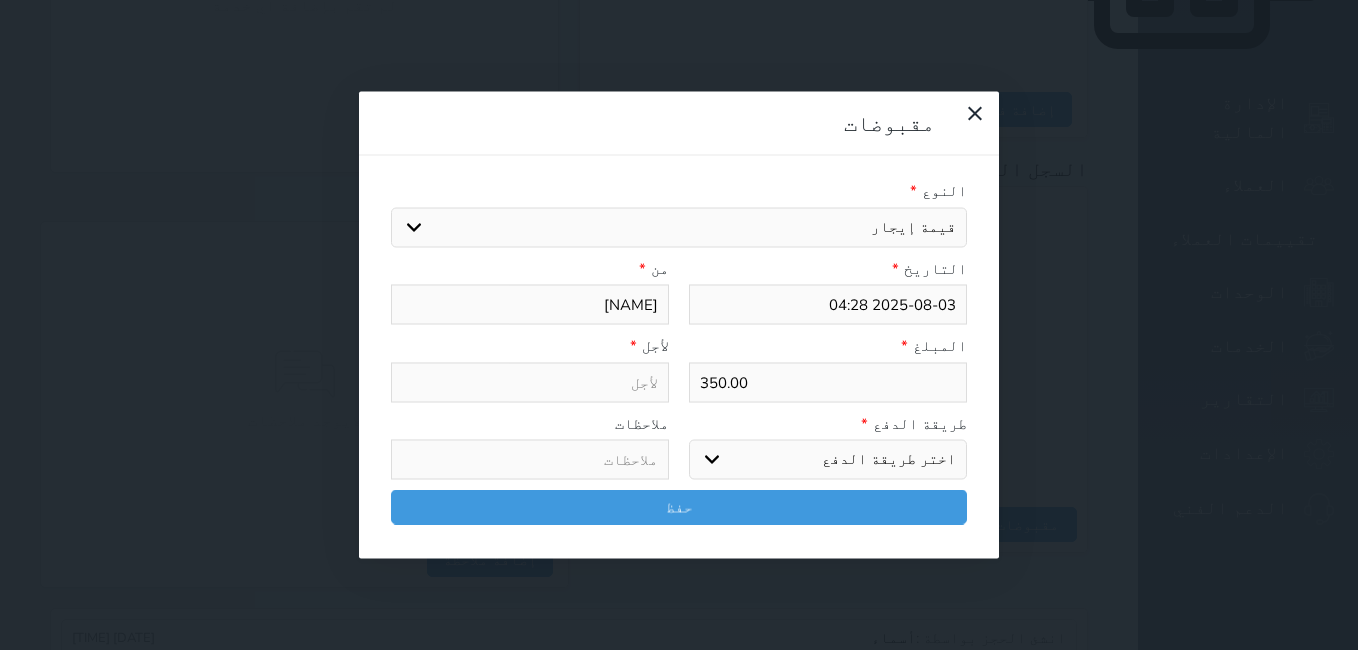 click on "اختيار   مقبوضات عامة قيمة إيجار فواتير تامين عربون لا ينطبق آخر مغسلة واي فاي - الإنترنت مواقف السيارات طعام الأغذية والمشروبات مشروبات المشروبات الباردة المشروبات الساخنة الإفطار غداء عشاء مخبز و كعك حمام سباحة الصالة الرياضية سبا و خدمات الجمال اختيار وإسقاط (خدمات النقل) ميني بار كابل - تلفزيون سرير إضافي تصفيف الشعر التسوق خدمات الجولات السياحية المنظمة خدمات الدليل السياحي" at bounding box center [679, 227] 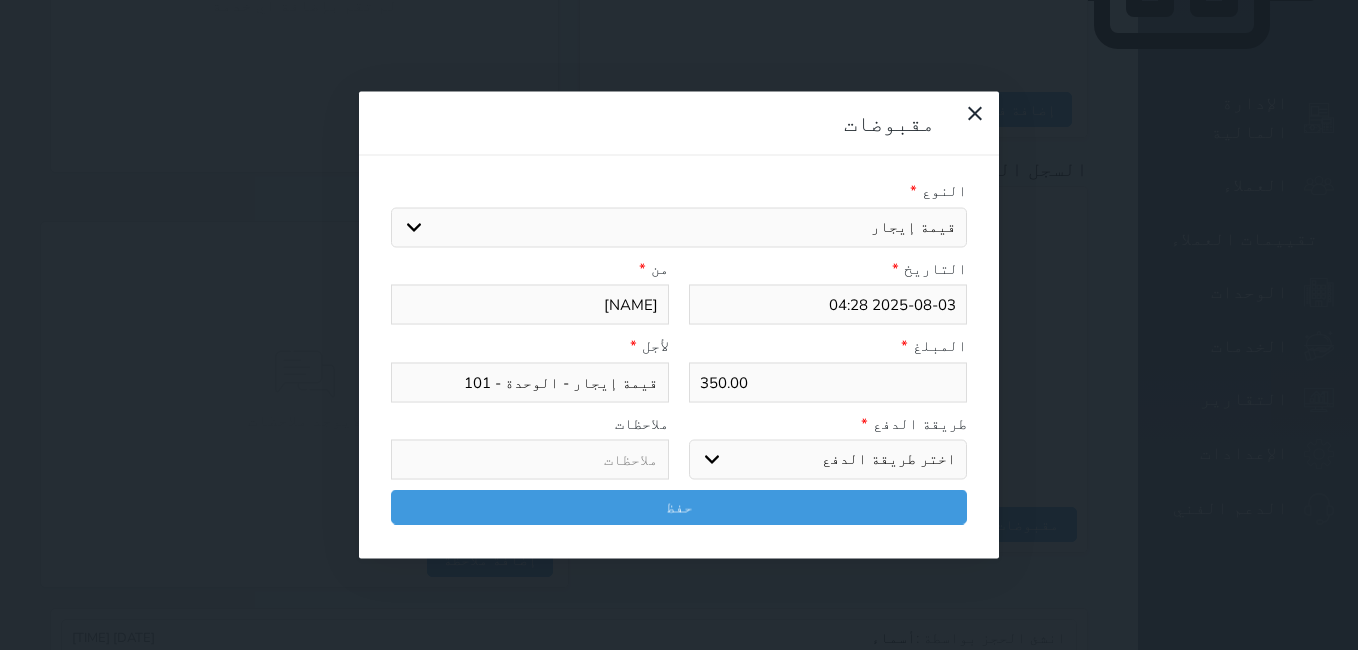 click on "اختر طريقة الدفع   دفع نقدى   تحويل بنكى   مدى   بطاقة ائتمان   آجل" at bounding box center [828, 460] 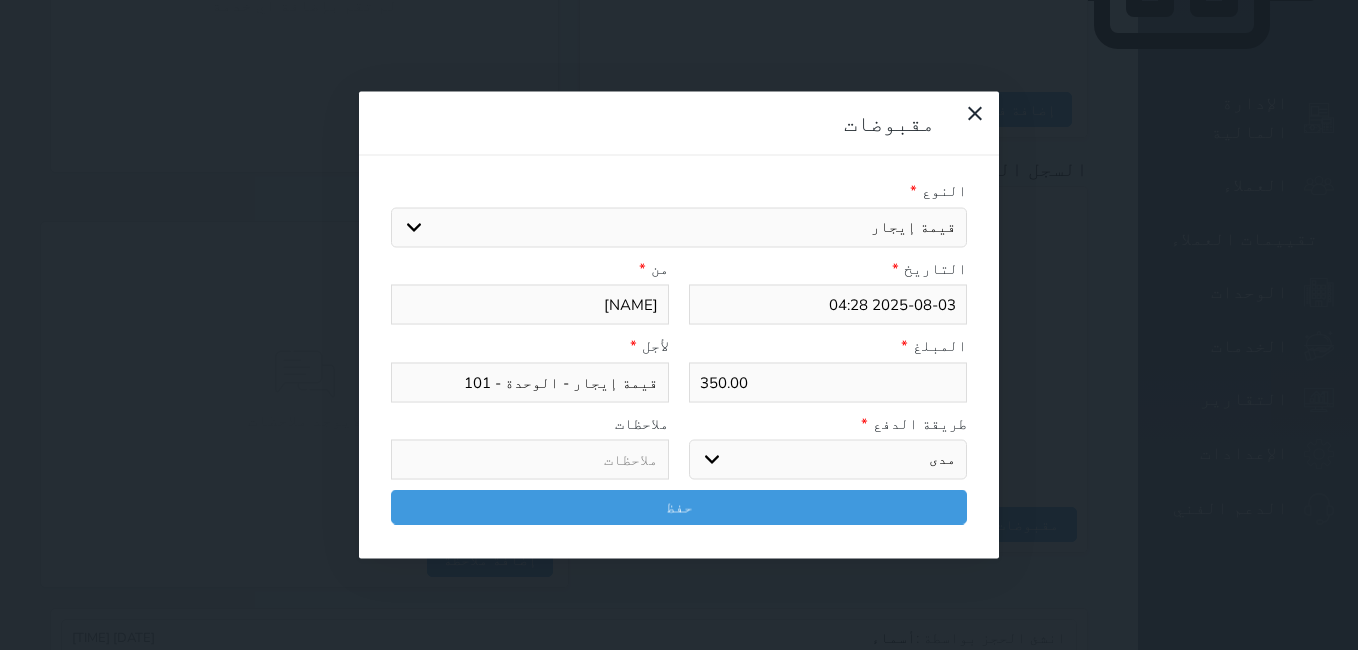 click on "اختر طريقة الدفع   دفع نقدى   تحويل بنكى   مدى   بطاقة ائتمان   آجل" at bounding box center (828, 460) 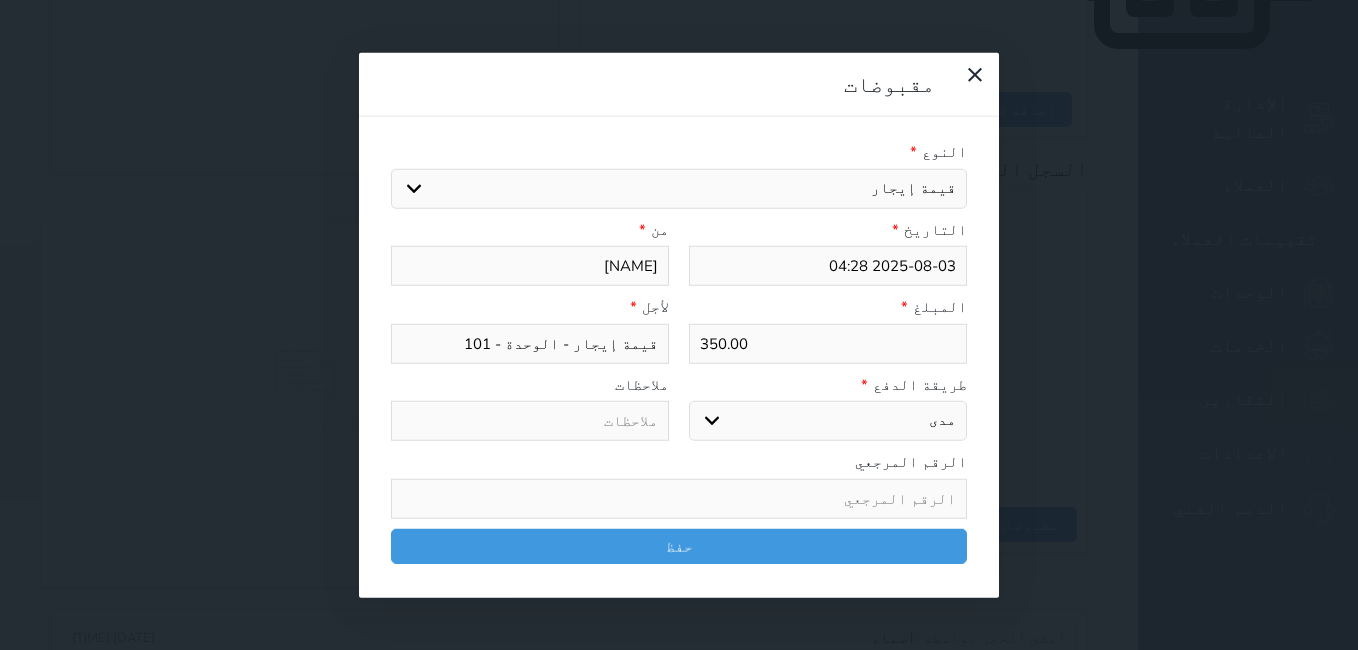 click at bounding box center (679, 498) 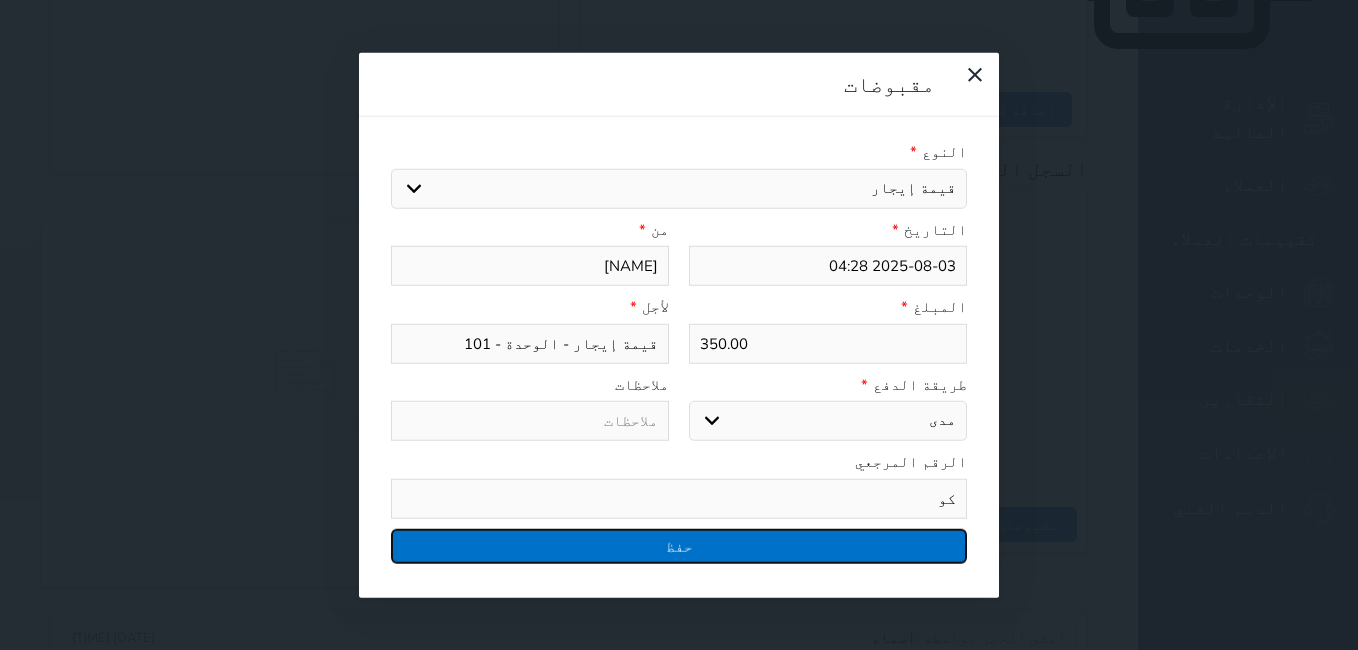 click on "حفظ" at bounding box center (679, 545) 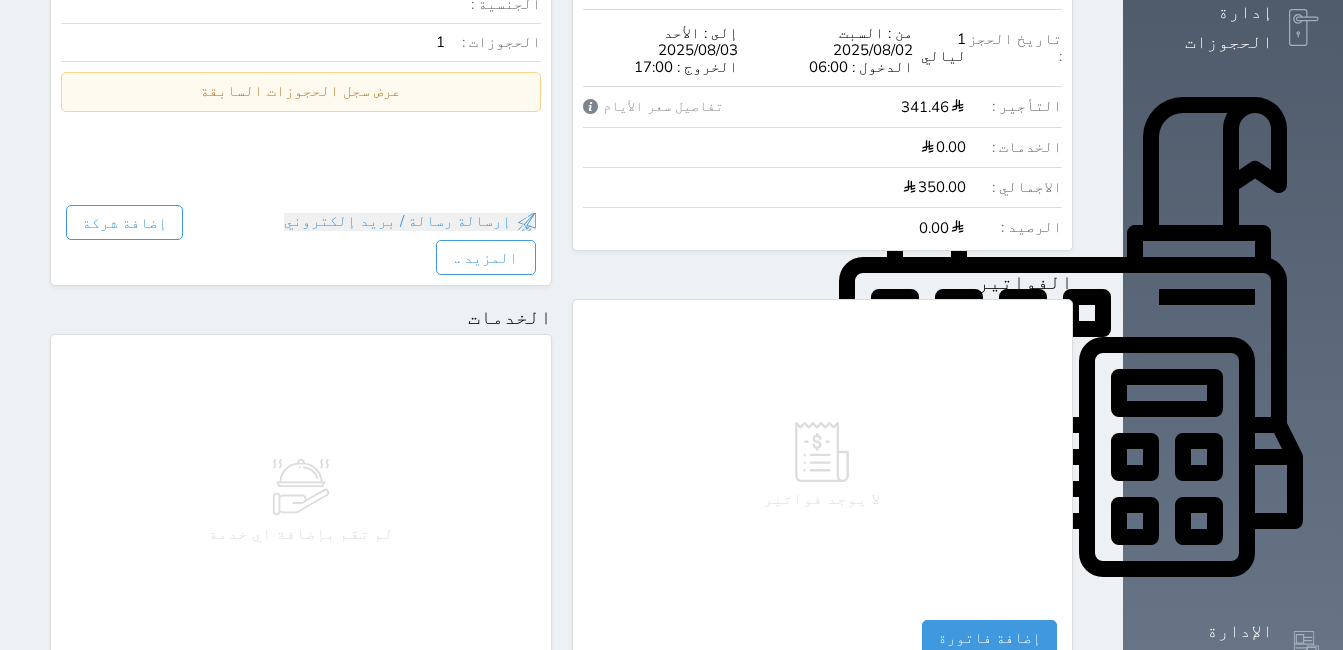 scroll, scrollTop: 0, scrollLeft: 0, axis: both 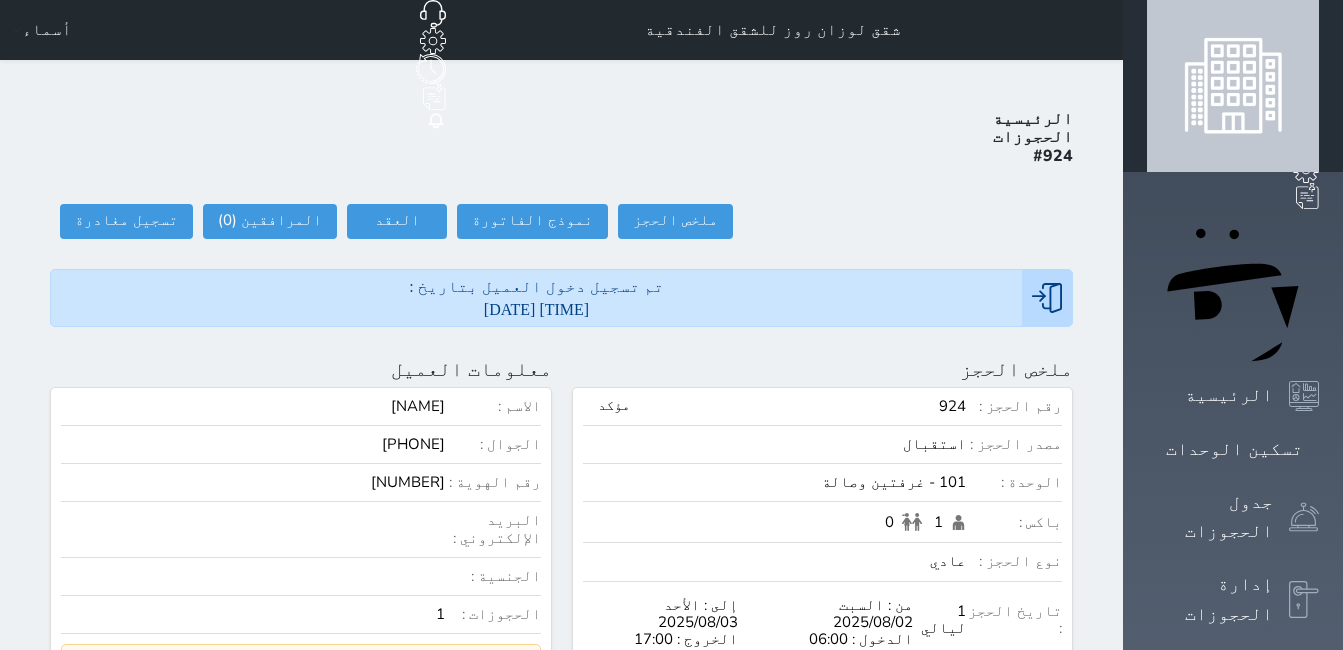 click on "أسماء" at bounding box center (38, 30) 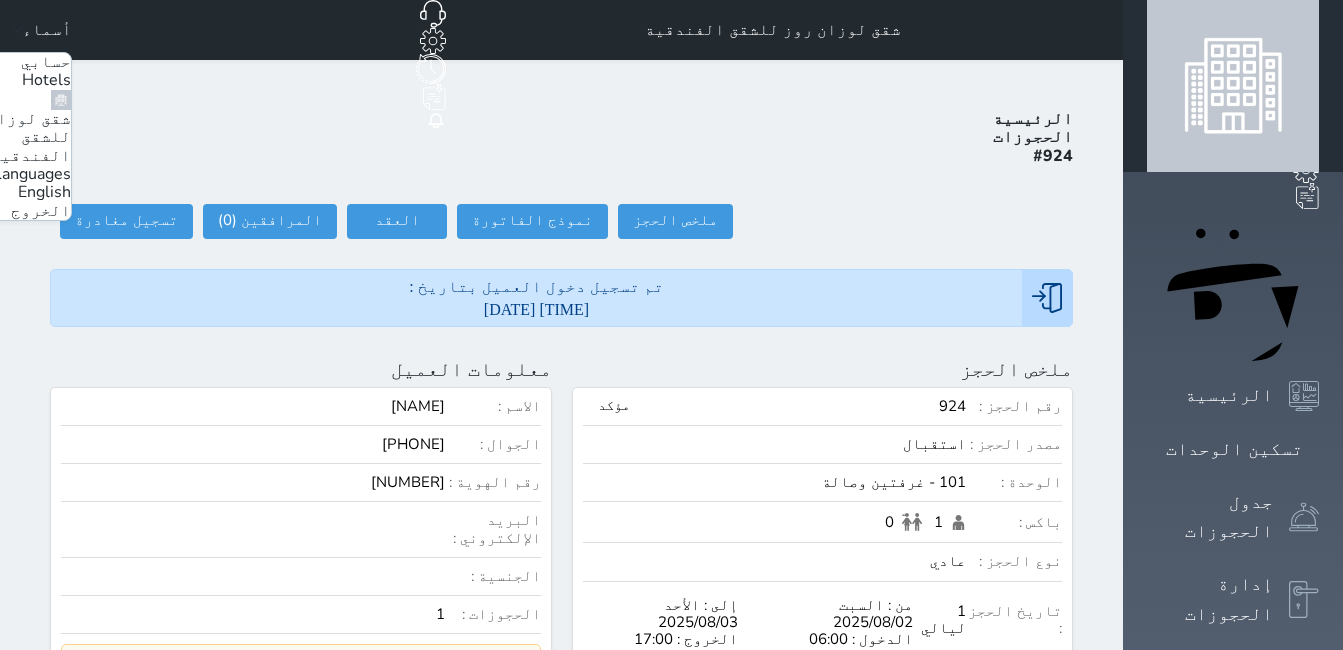 click on "الخروج" at bounding box center [41, 211] 